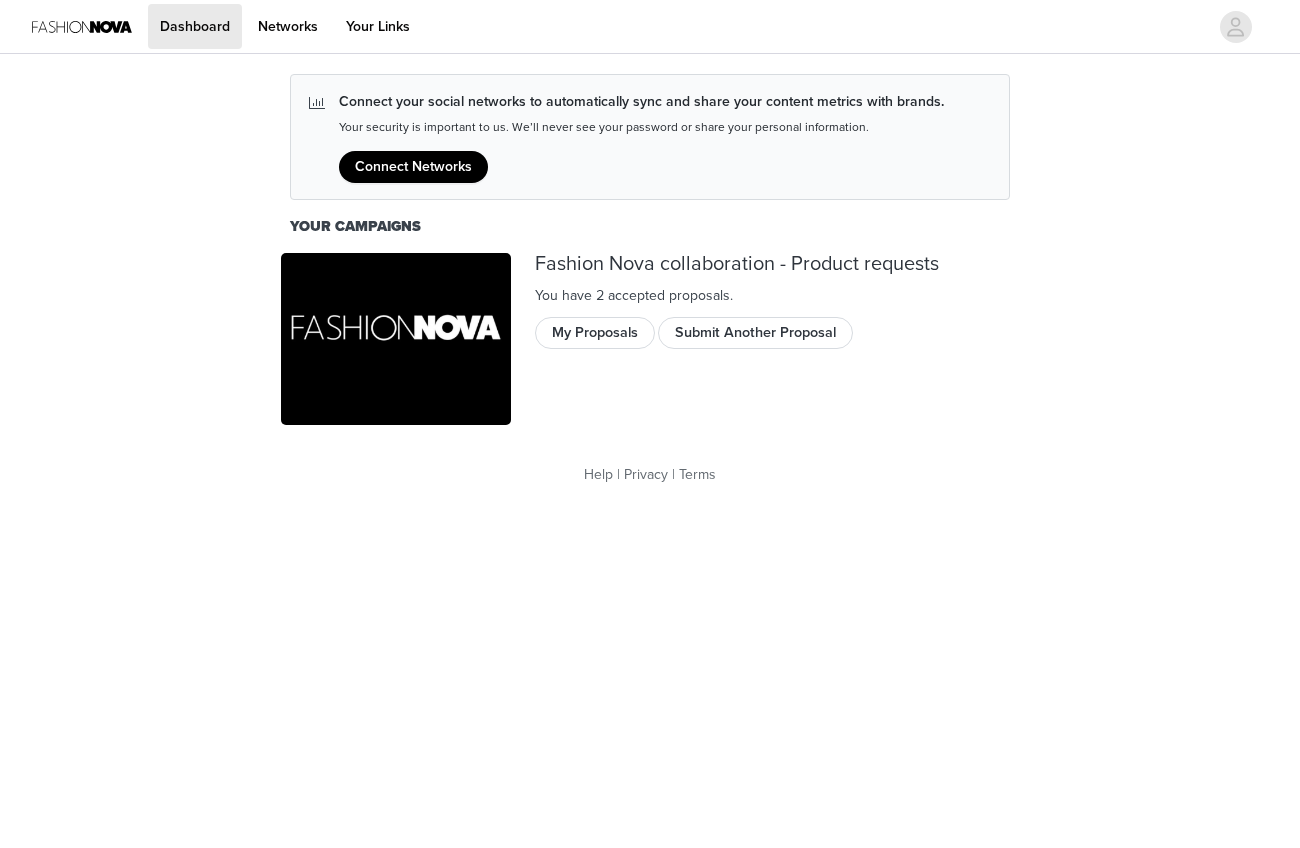 scroll, scrollTop: 0, scrollLeft: 0, axis: both 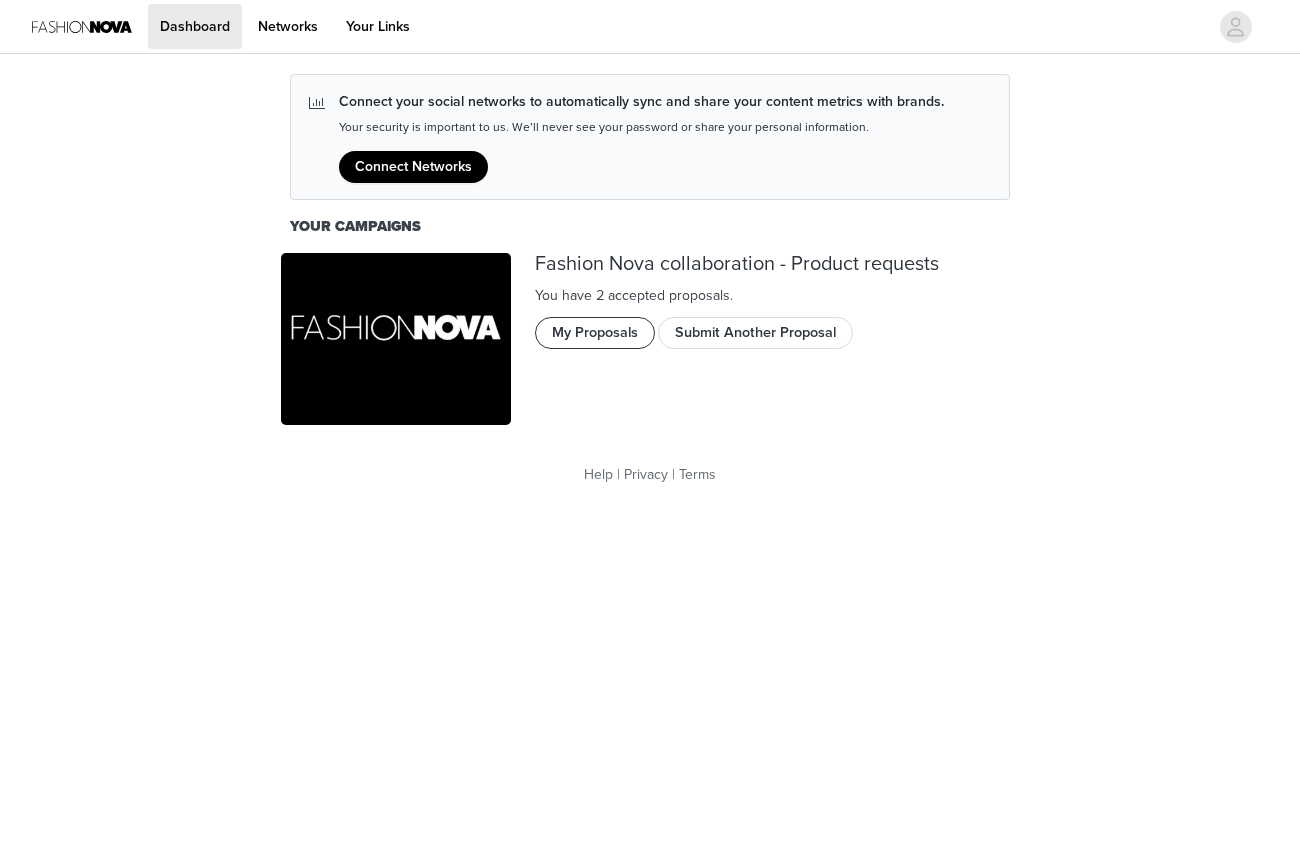 click on "My Proposals" at bounding box center (595, 333) 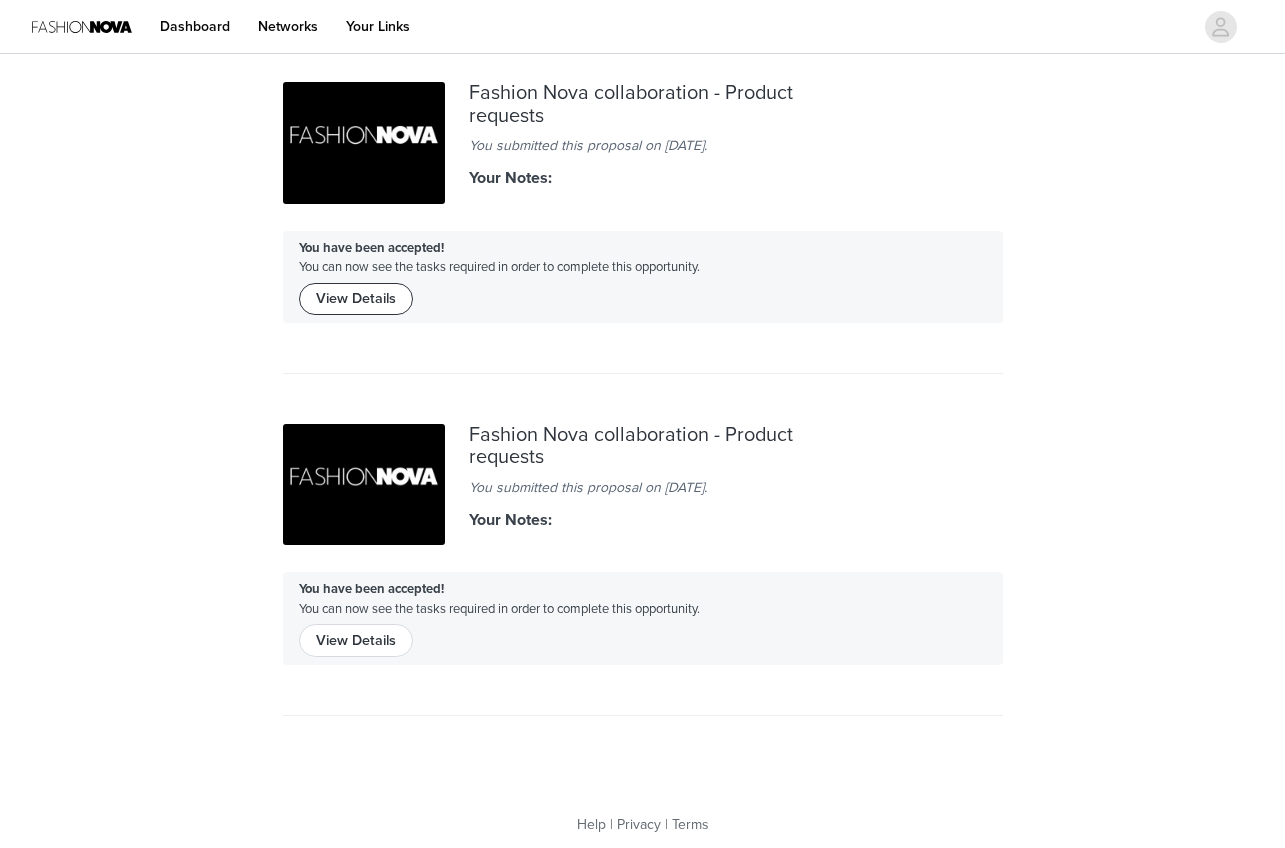 click on "View Details" at bounding box center (356, 299) 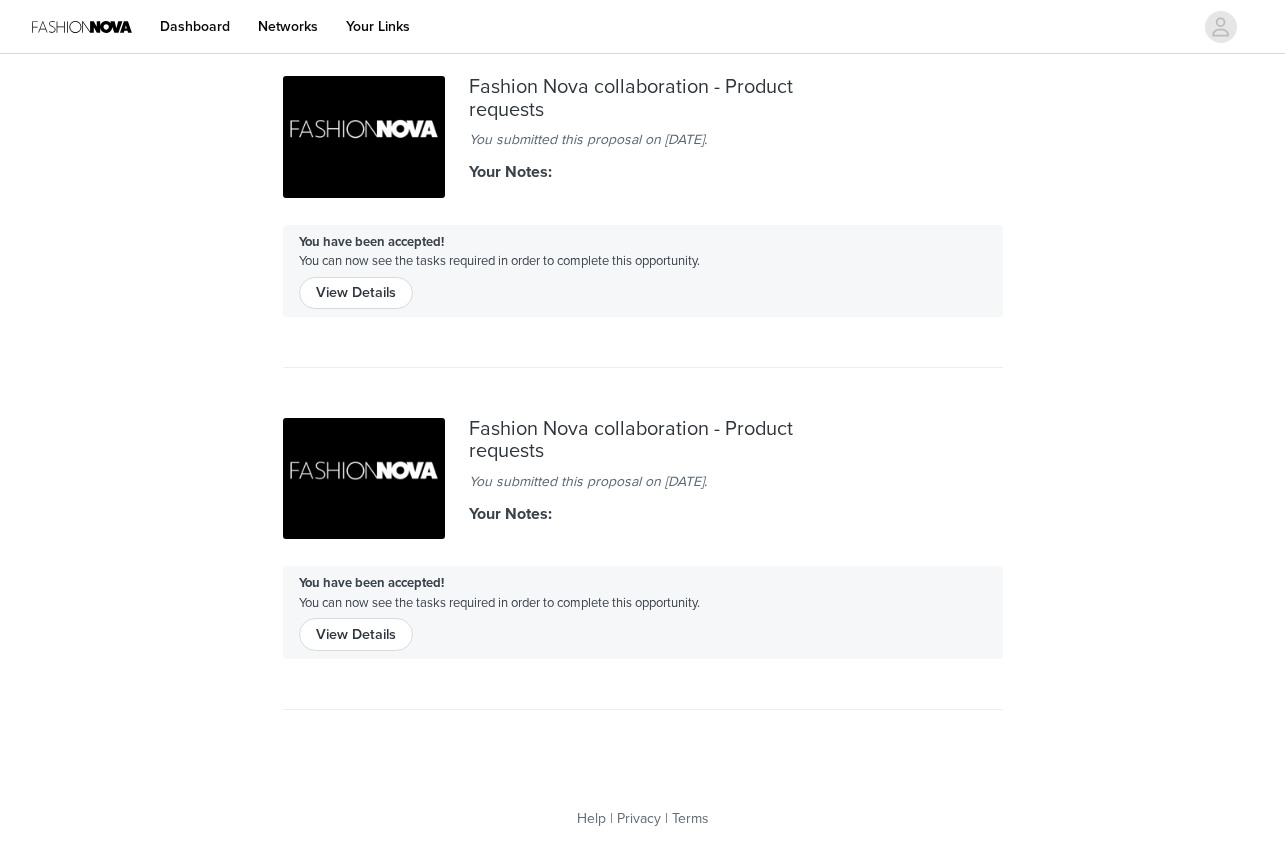 scroll, scrollTop: 0, scrollLeft: 0, axis: both 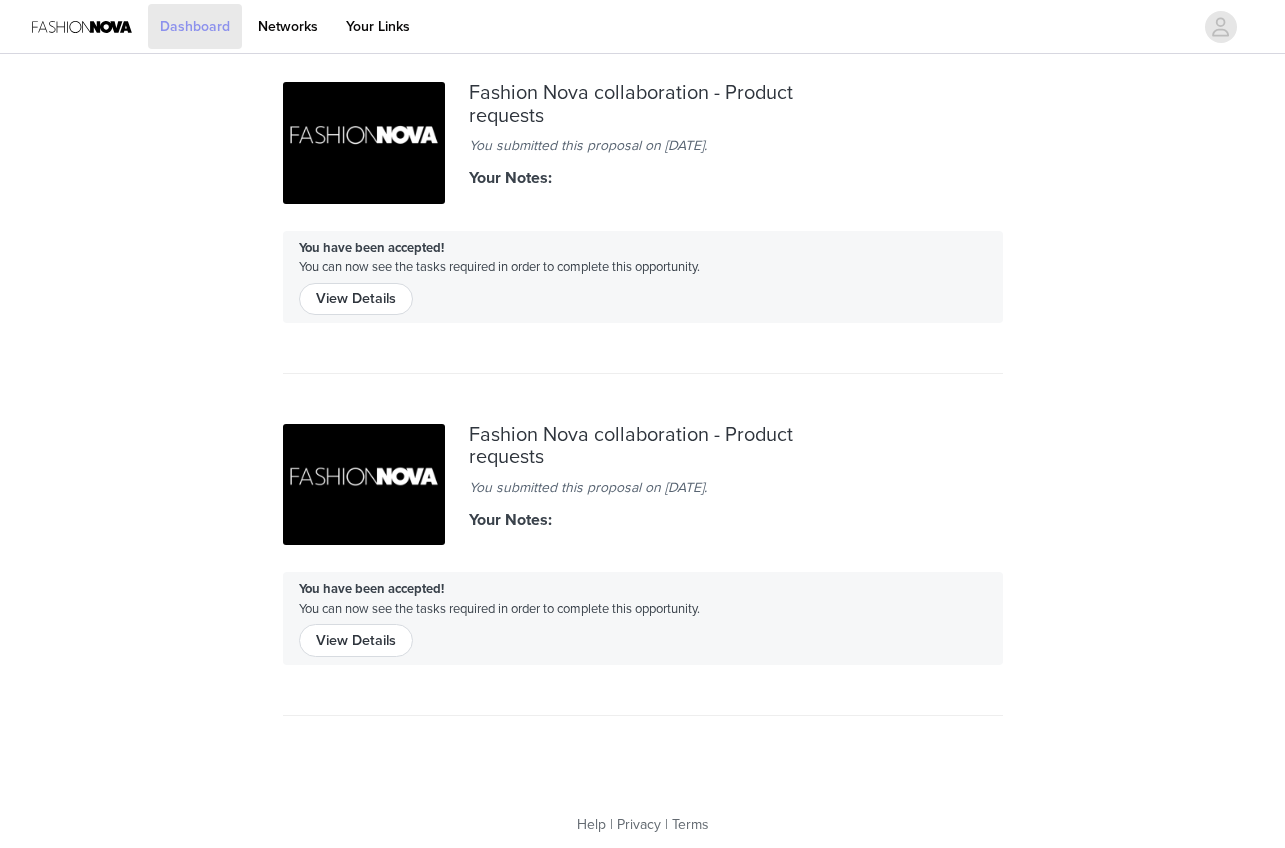 click on "Dashboard" at bounding box center (195, 26) 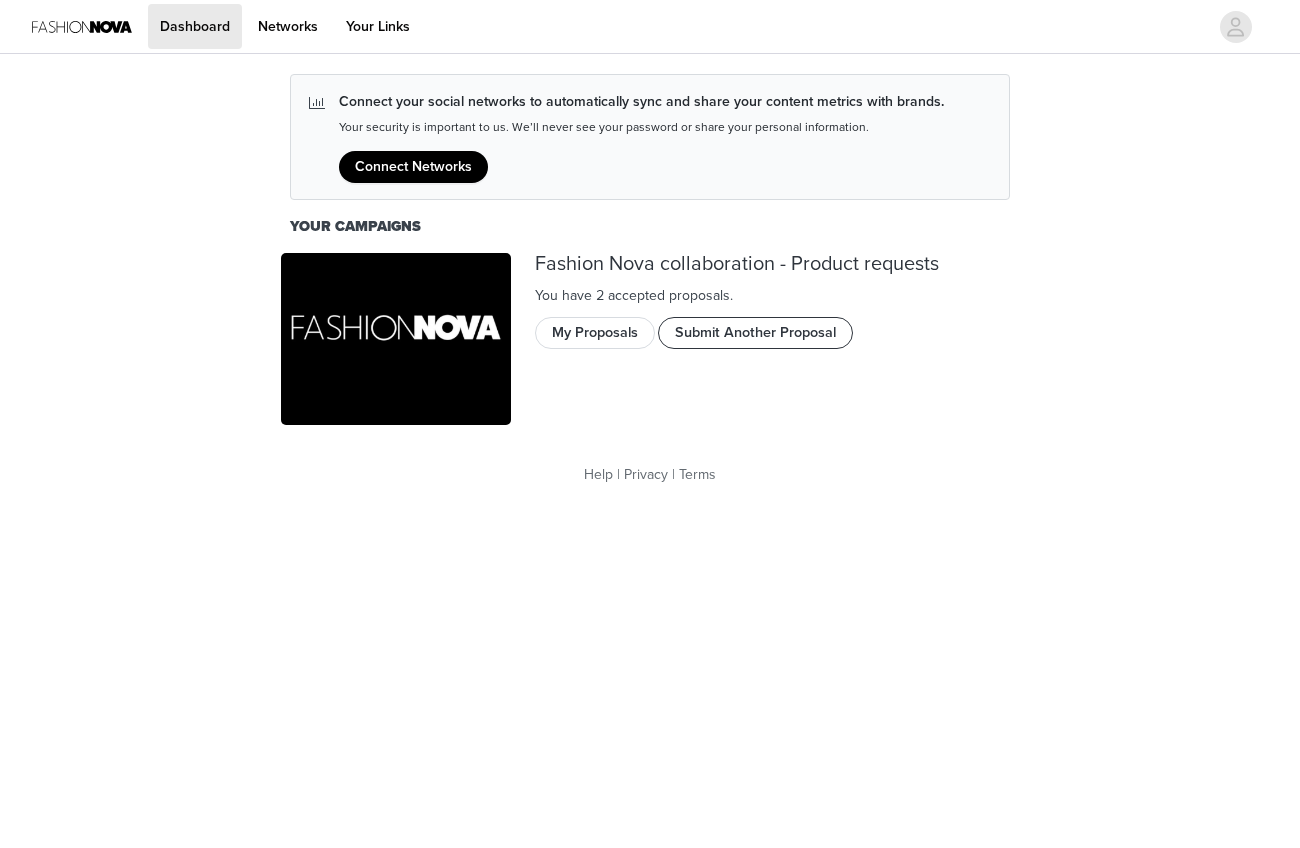 click on "Submit Another Proposal" at bounding box center (755, 333) 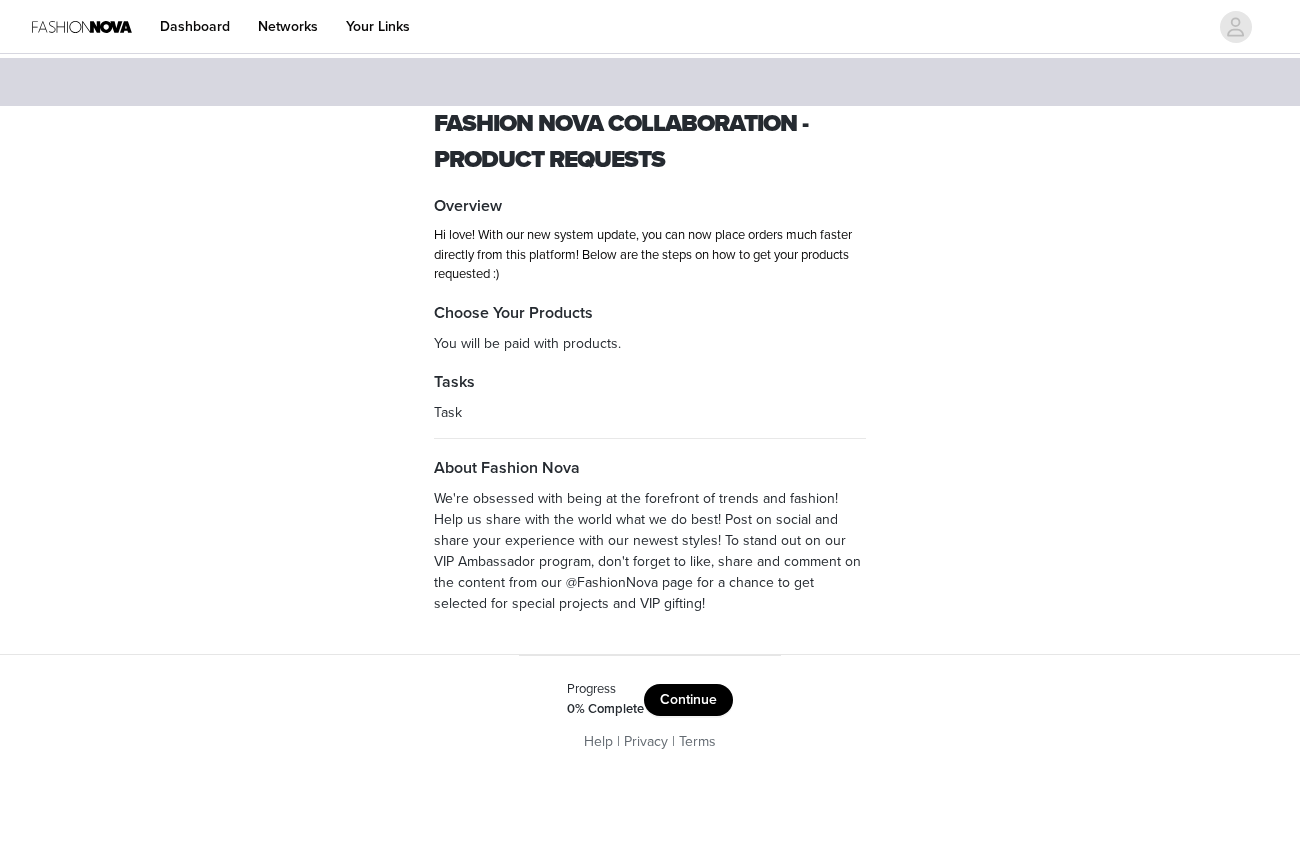 click on "Continue" at bounding box center [688, 700] 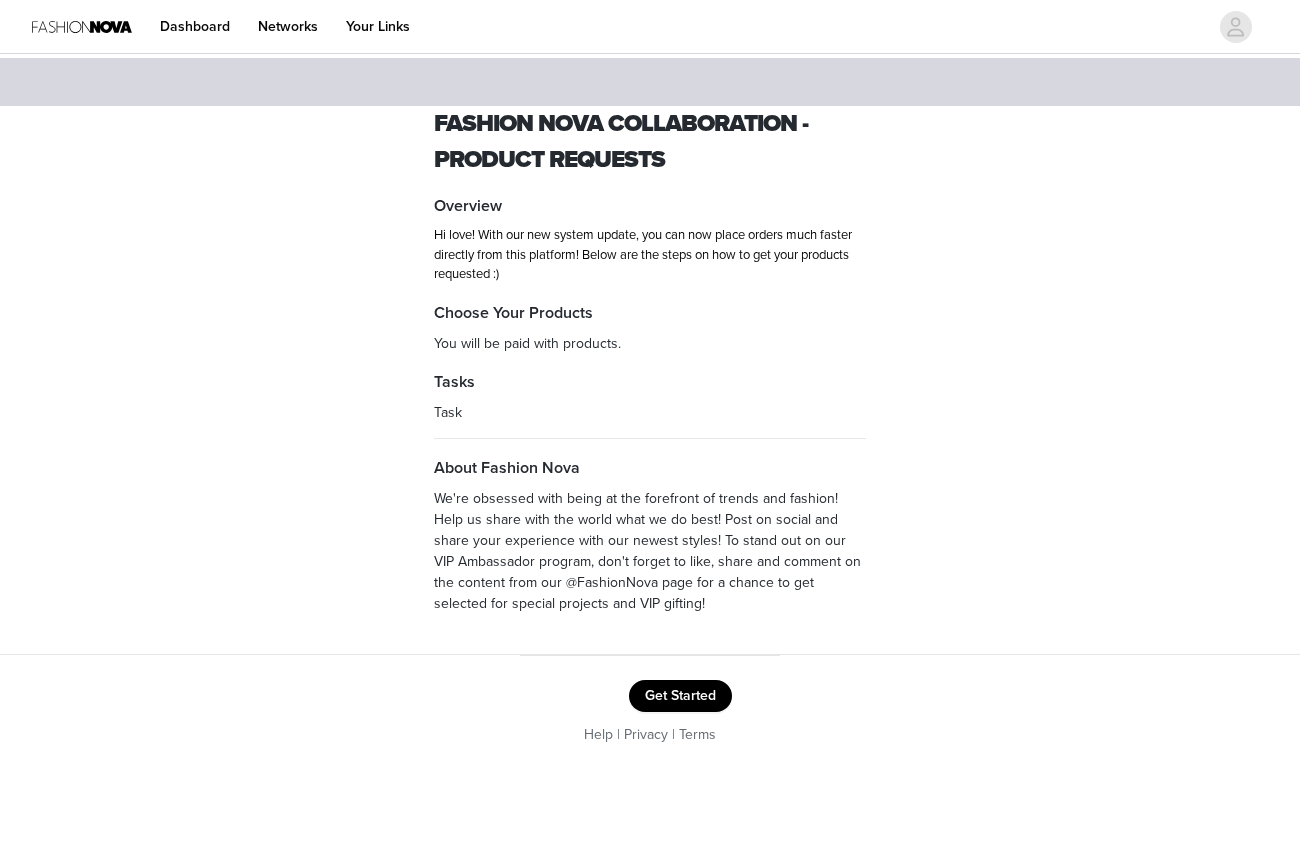 click on "Get Started" at bounding box center [680, 696] 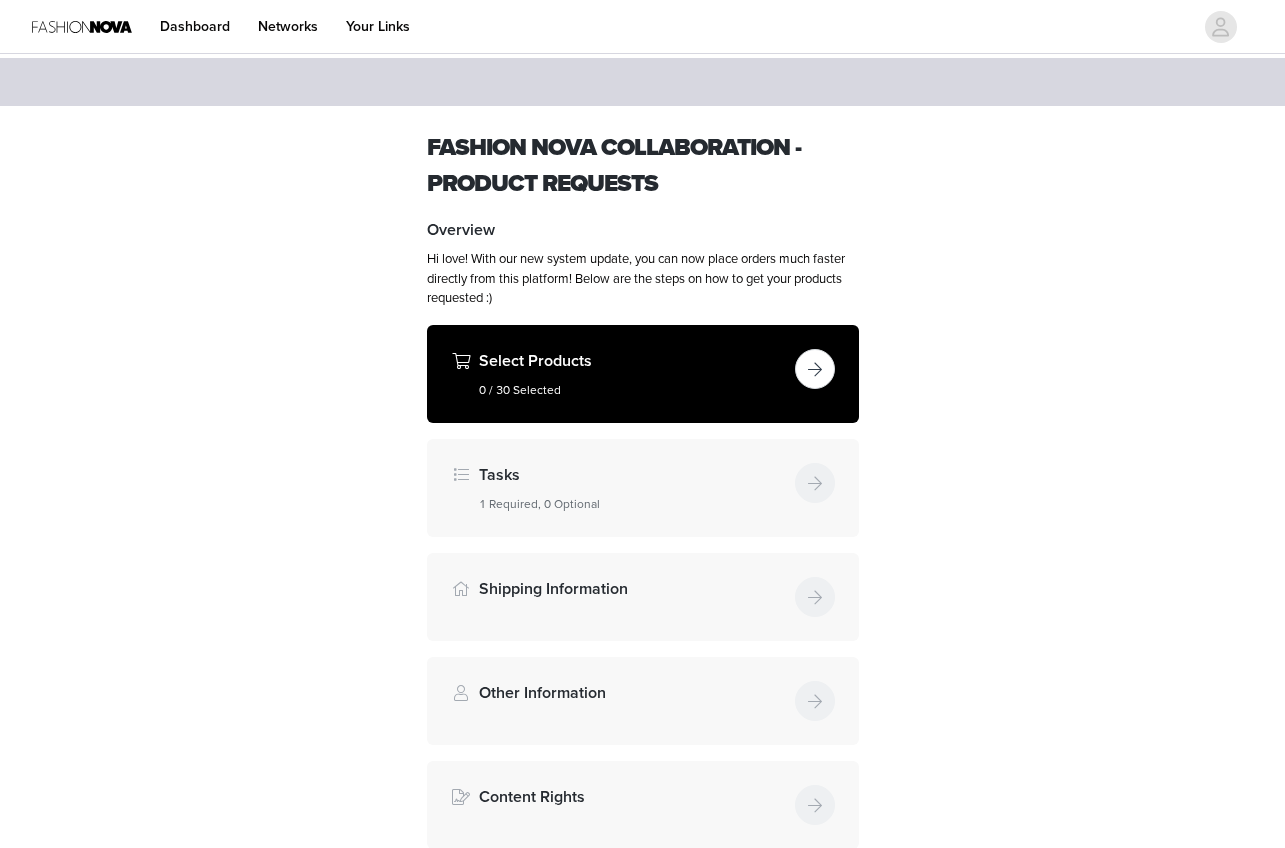 scroll, scrollTop: 4, scrollLeft: 0, axis: vertical 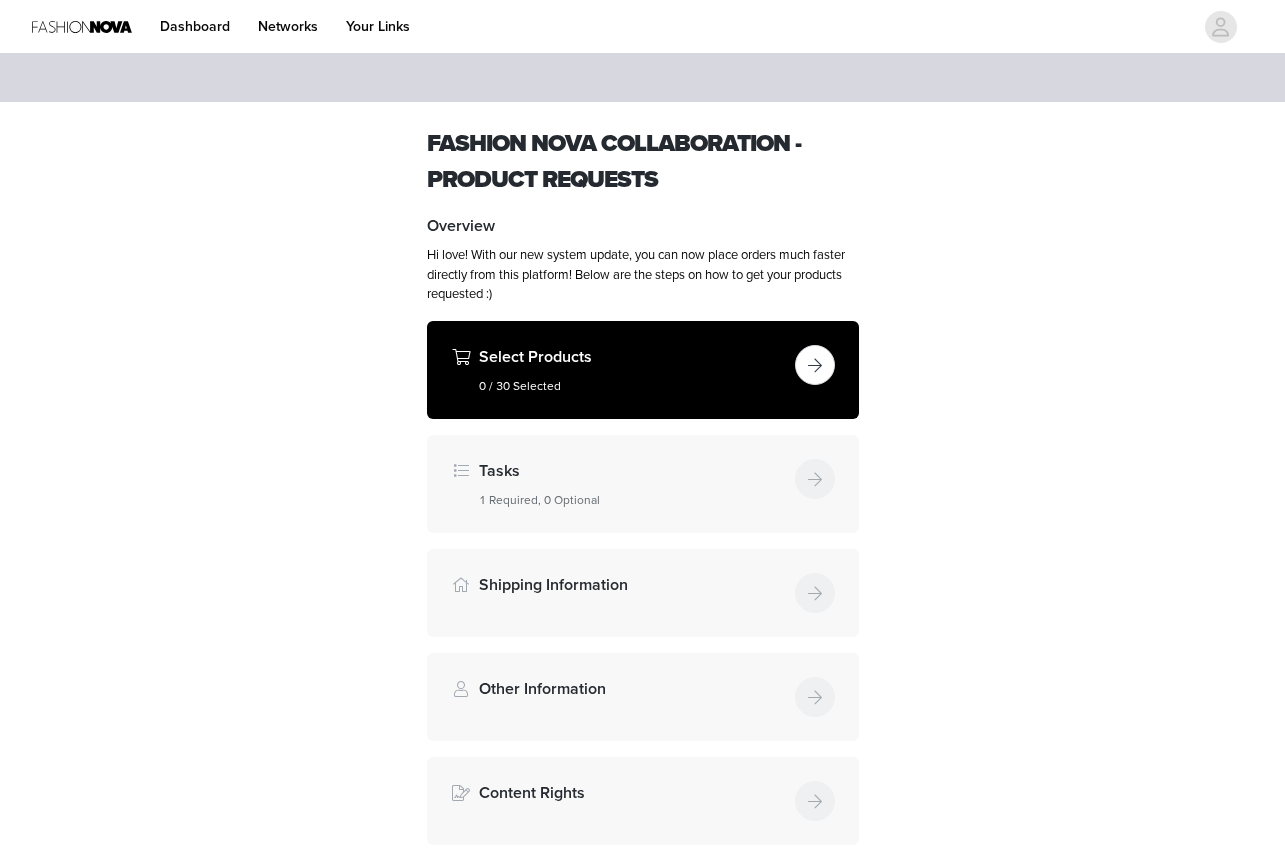 click at bounding box center [815, 365] 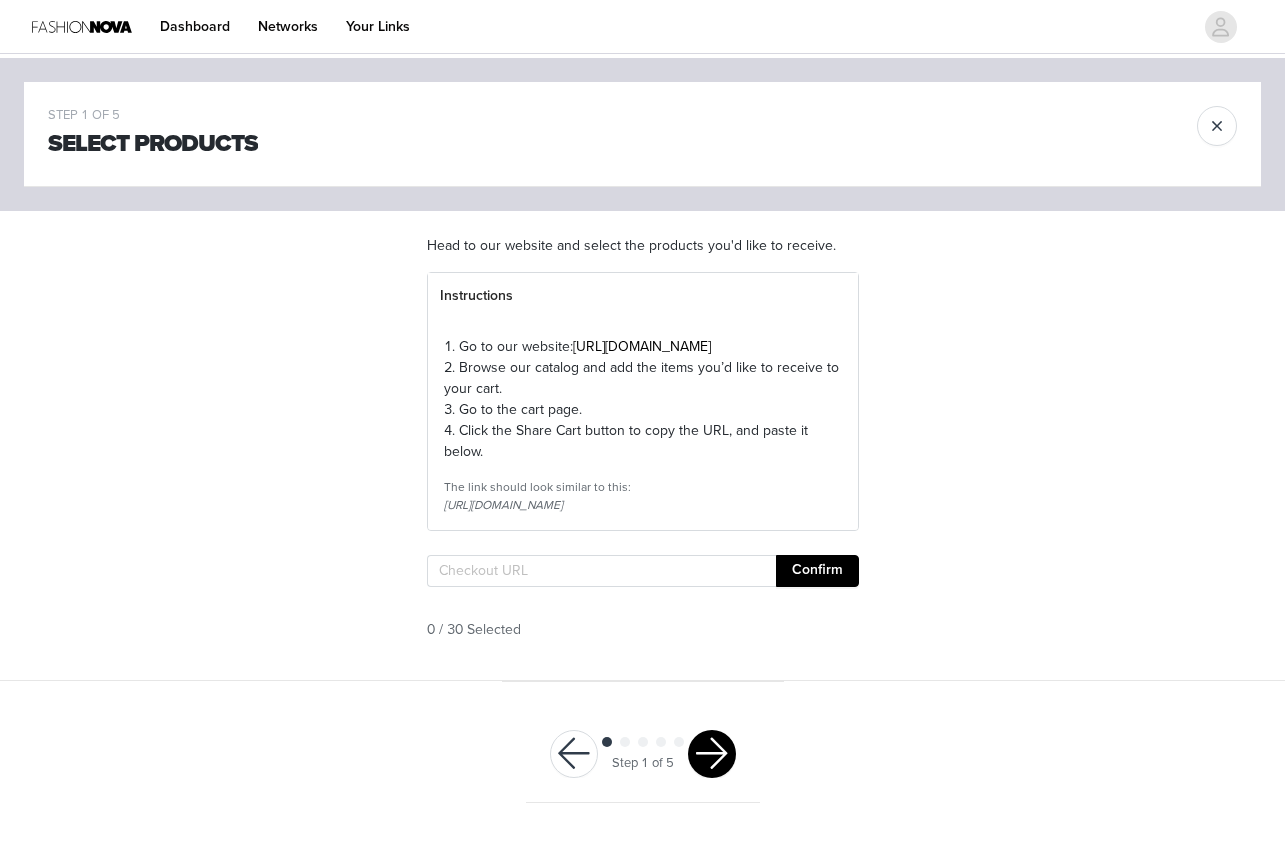 click on "Head to our website and select the products you'd like to receive.
Instructions
1. Go to our website:
https://www.fashionnova.com    2. Browse our catalog and add the items you’d like to receive to your cart.     3. Go to the cart page.     4. Click the Share Cart button to copy the URL, and paste it below.    The link should look similar to this:   https://www.fashionnova.com/shared-cart/197659668480:1,196142759117:2     Confirm
0 / 30 Selected" at bounding box center [643, 445] 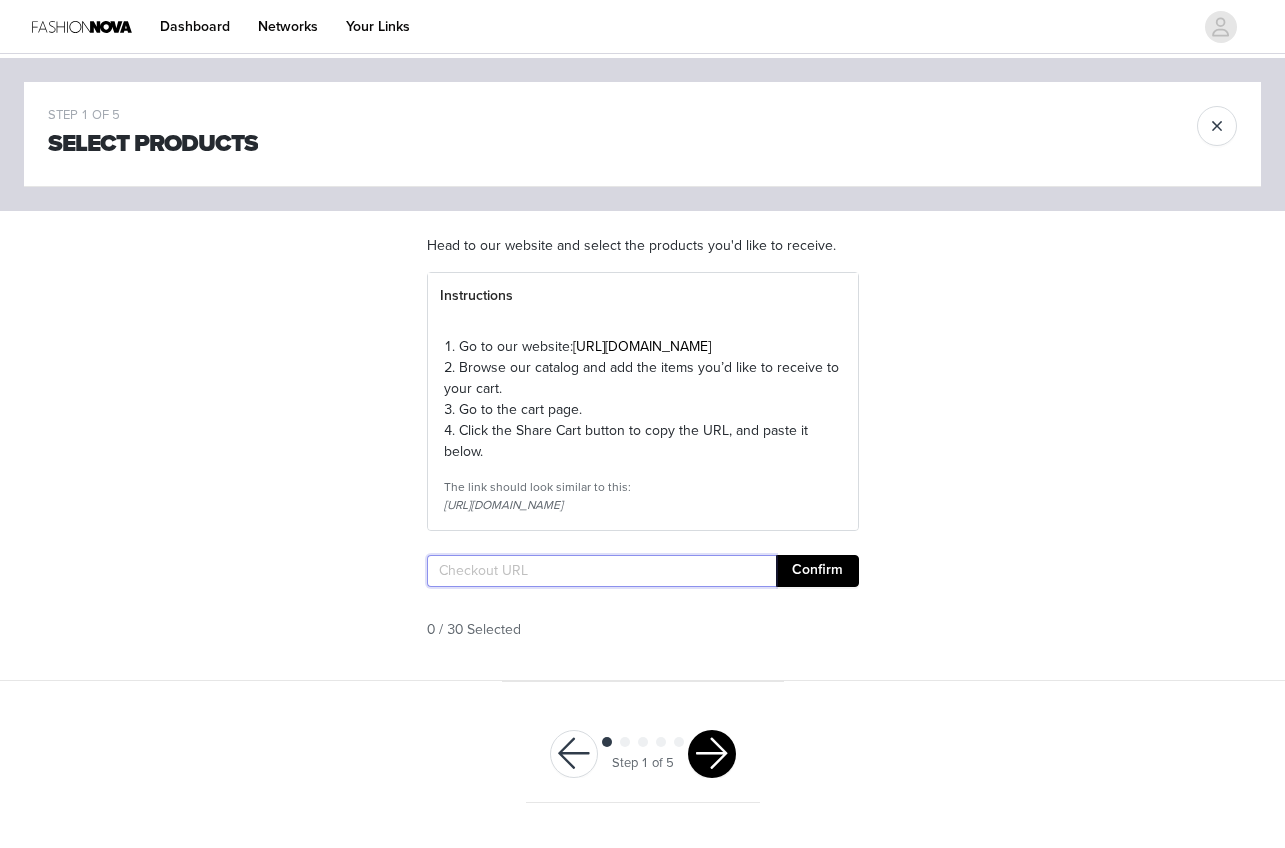 click at bounding box center (601, 571) 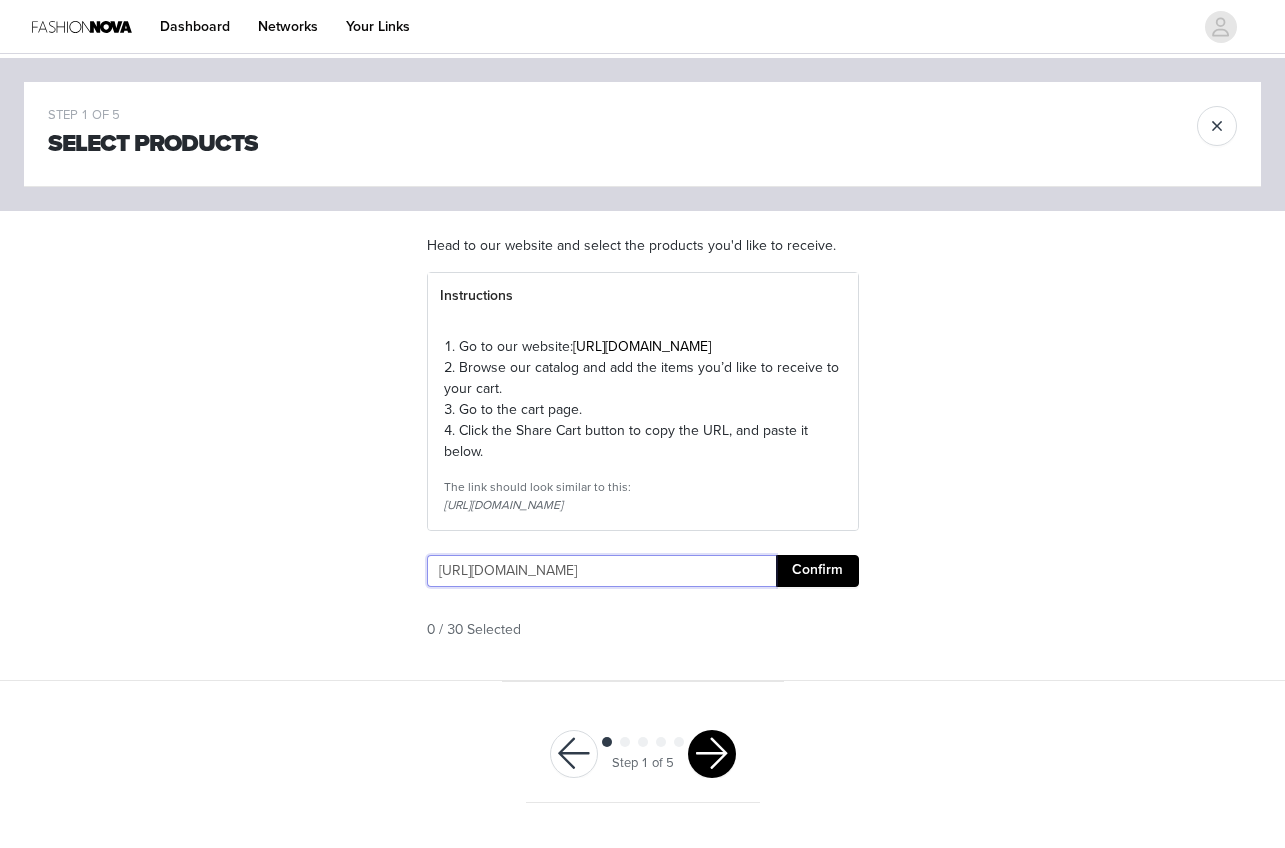 type on "https://www.fashionnova.com/pages/shared-cart/39292512927868:1,39291670626428:1,39291670659196:1,39284904951932:1,39284233666684:1,39286531162236:1,39292687777916:1,39278958280828:1,39293287465084:1,39289181601916:1,39296037355644:1,39279642476668:1,39296479461500:1,39295541346428:1,39296045318268:1,39293234643068:1,39293234511996:1,39293976182908:1,39294685937788:1,39294412226684:1,39293498163324:1,39293496262780:1,39294391189628:1,39292875931772:1,39289872154748:1,39293309812860:1,39294861443196:2,39292832022652:1,39291144110204:1" 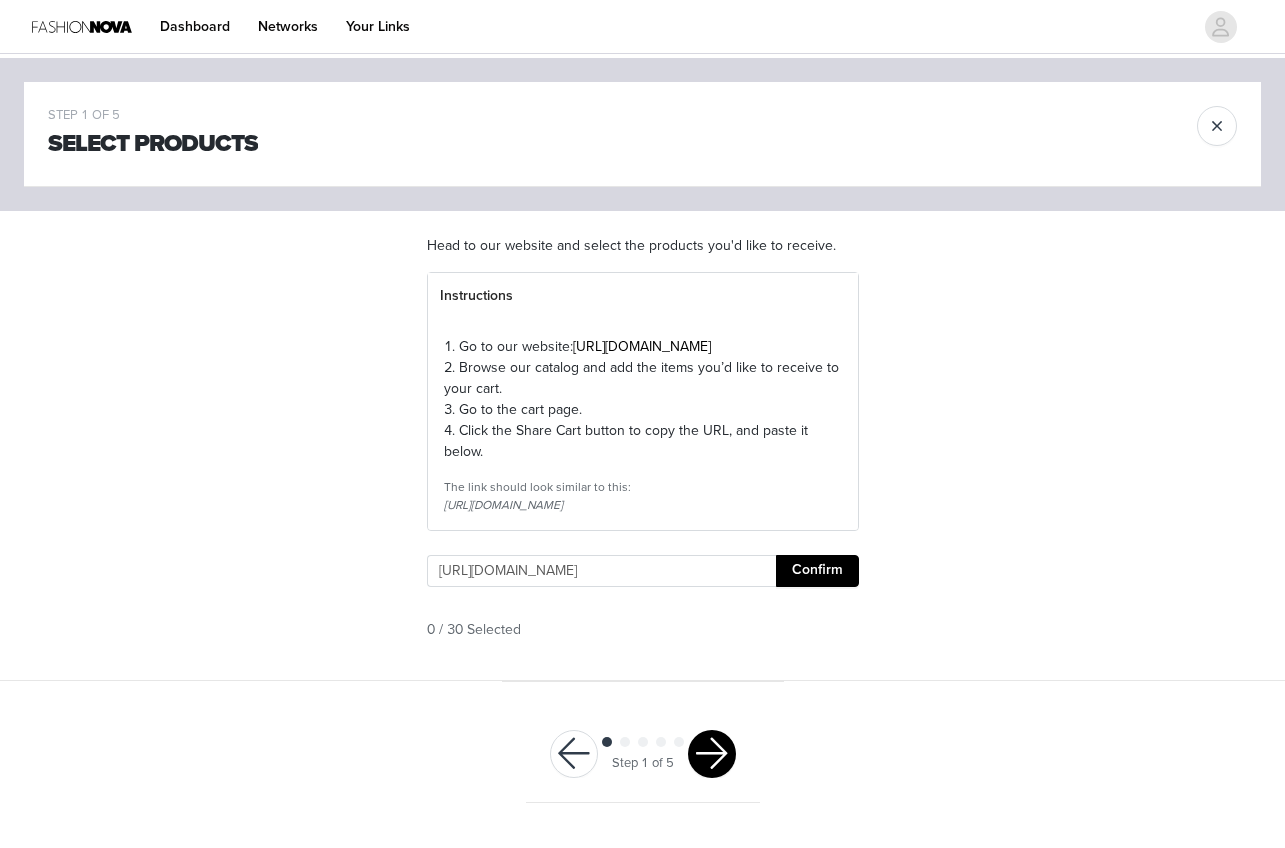 click on "Confirm" at bounding box center [817, 571] 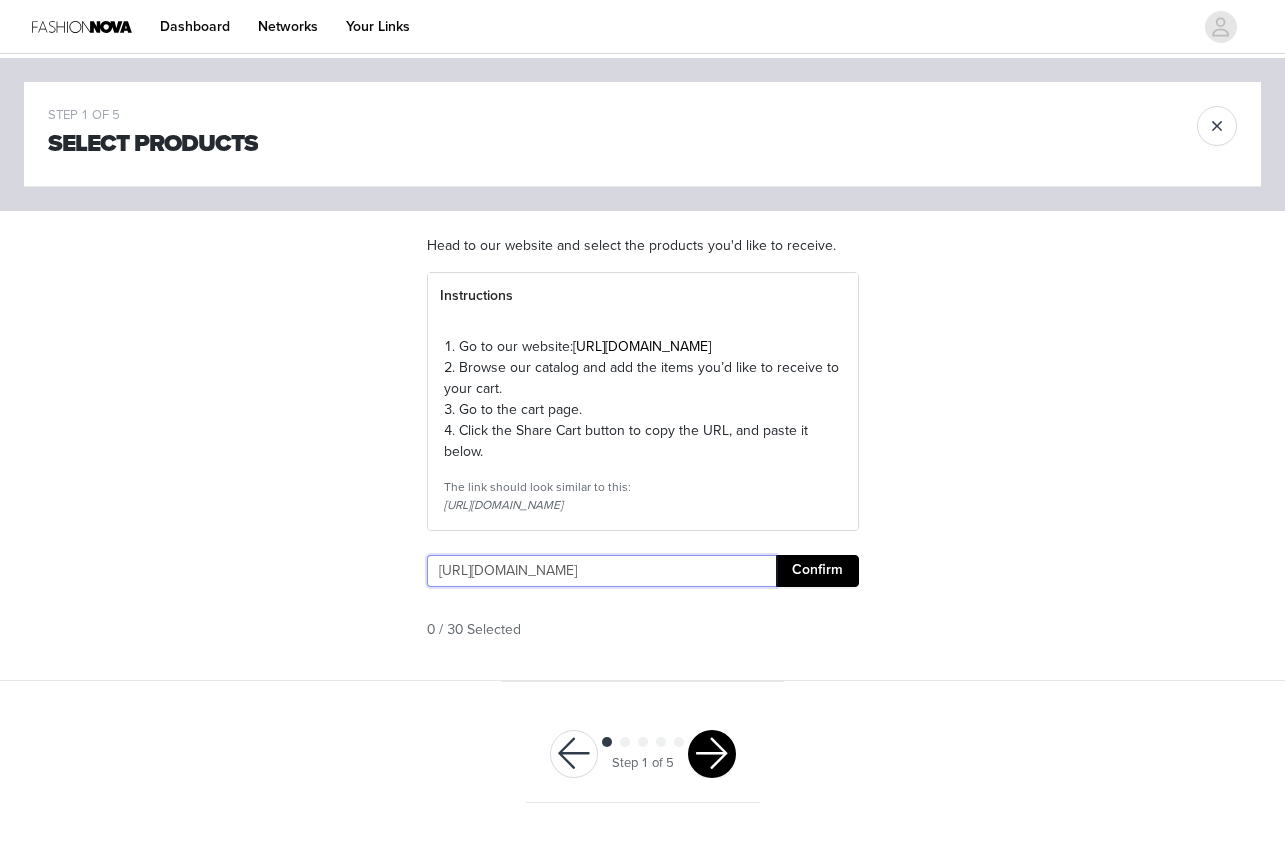 scroll, scrollTop: 0, scrollLeft: 3761, axis: horizontal 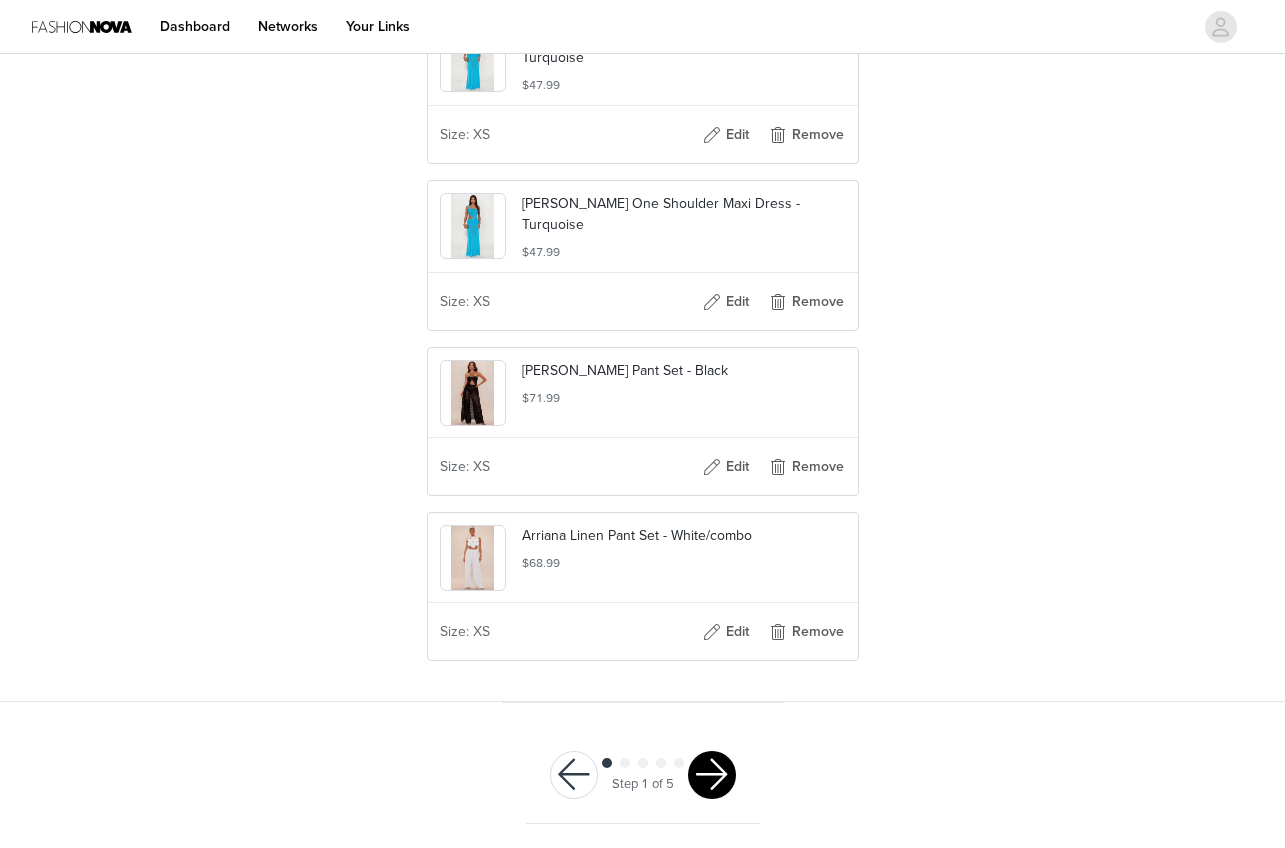 type 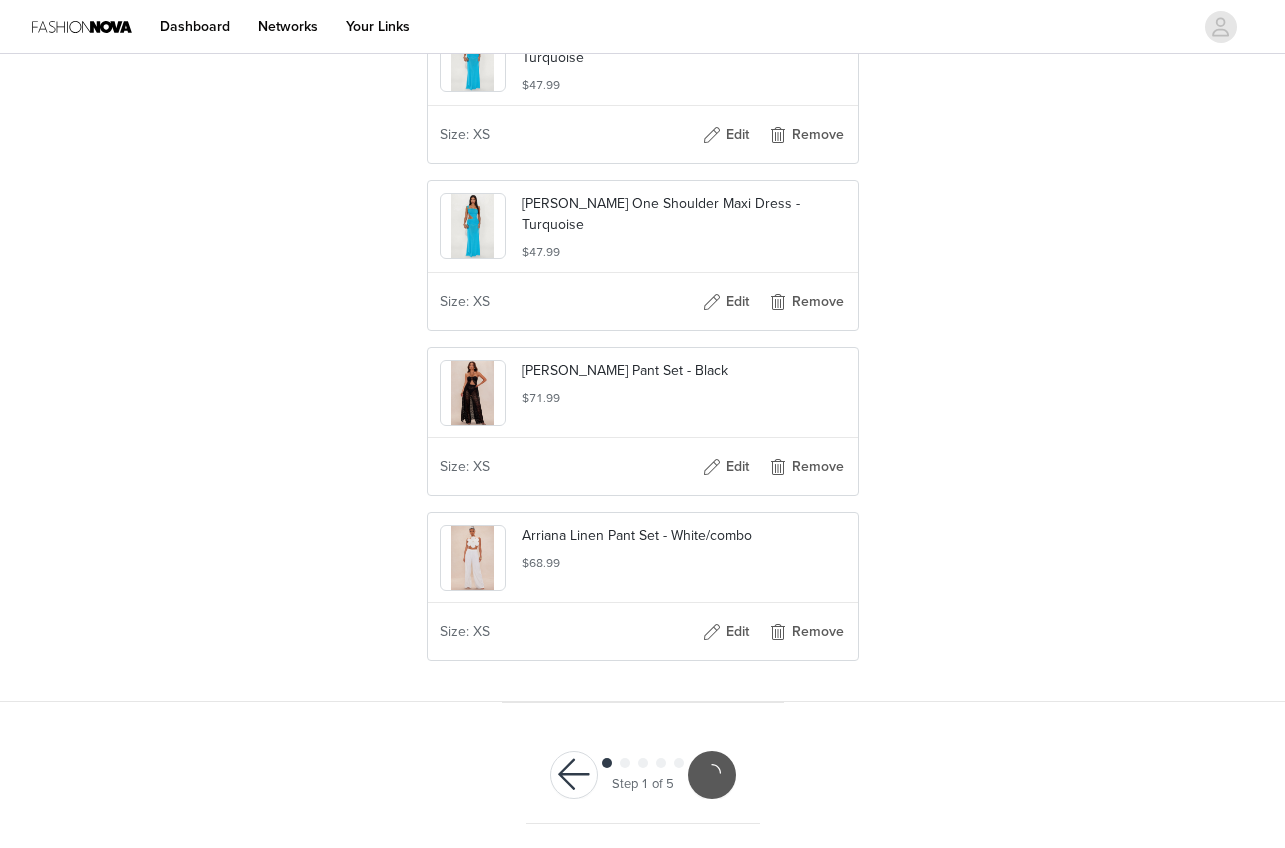 click on "STEP 1 OF 5
Select Products
Head to our website and select the products you'd like to receive.
Instructions
1. Go to our website:
https://www.fashionnova.com    2. Browse our catalog and add the items you’d like to receive to your cart.     3. Go to the cart page.     4. Click the Share Cart button to copy the URL, and paste it below.    The link should look similar to this:   https://www.fashionnova.com/shared-cart/197659668480:1,196142759117:2     Confirm
30 / 30 Selected
Never Listen Wide Leg Jumpsuit - Olive
$47.99
Size: XS       Edit   Remove       Odette Lace Maxi Skirt - Mocha         Size: XS       Edit" at bounding box center [642, -2092] 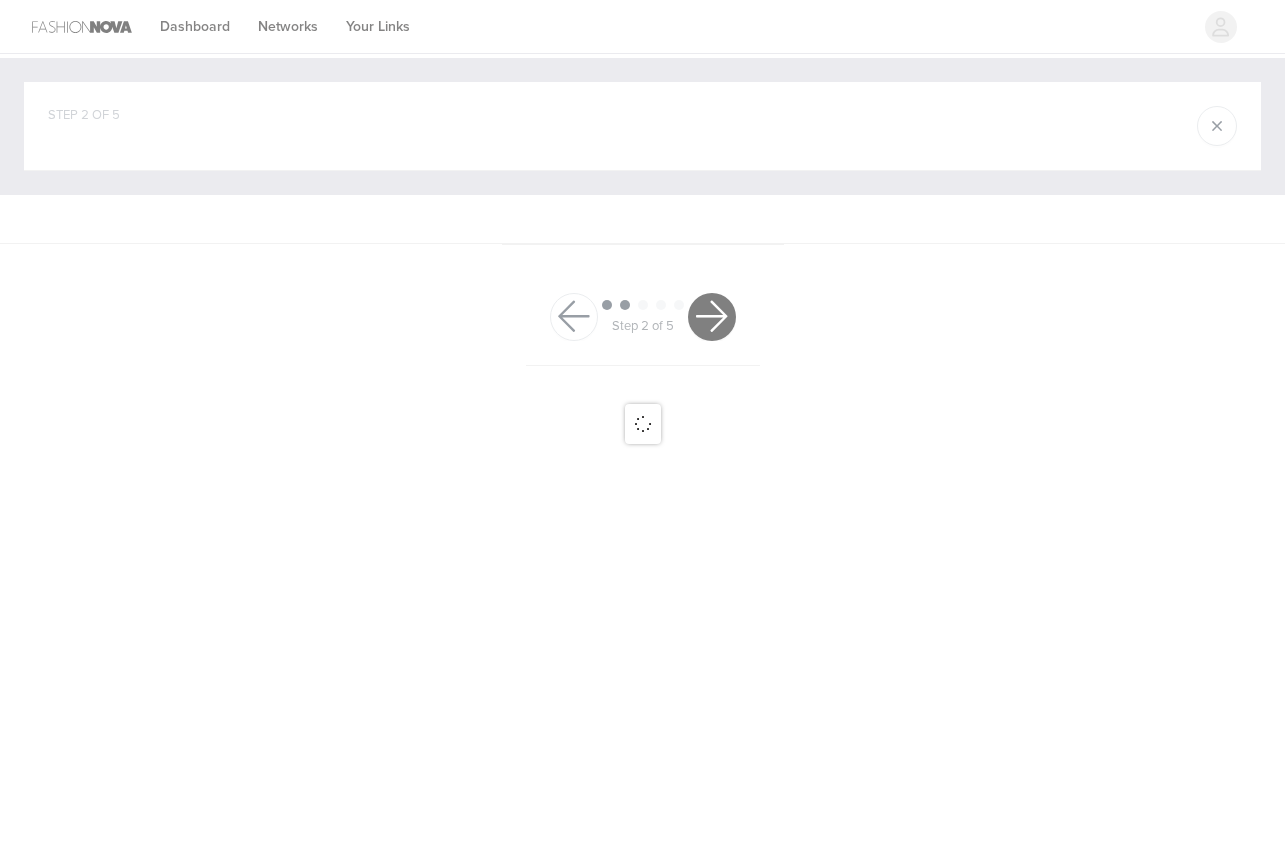 scroll, scrollTop: 0, scrollLeft: 0, axis: both 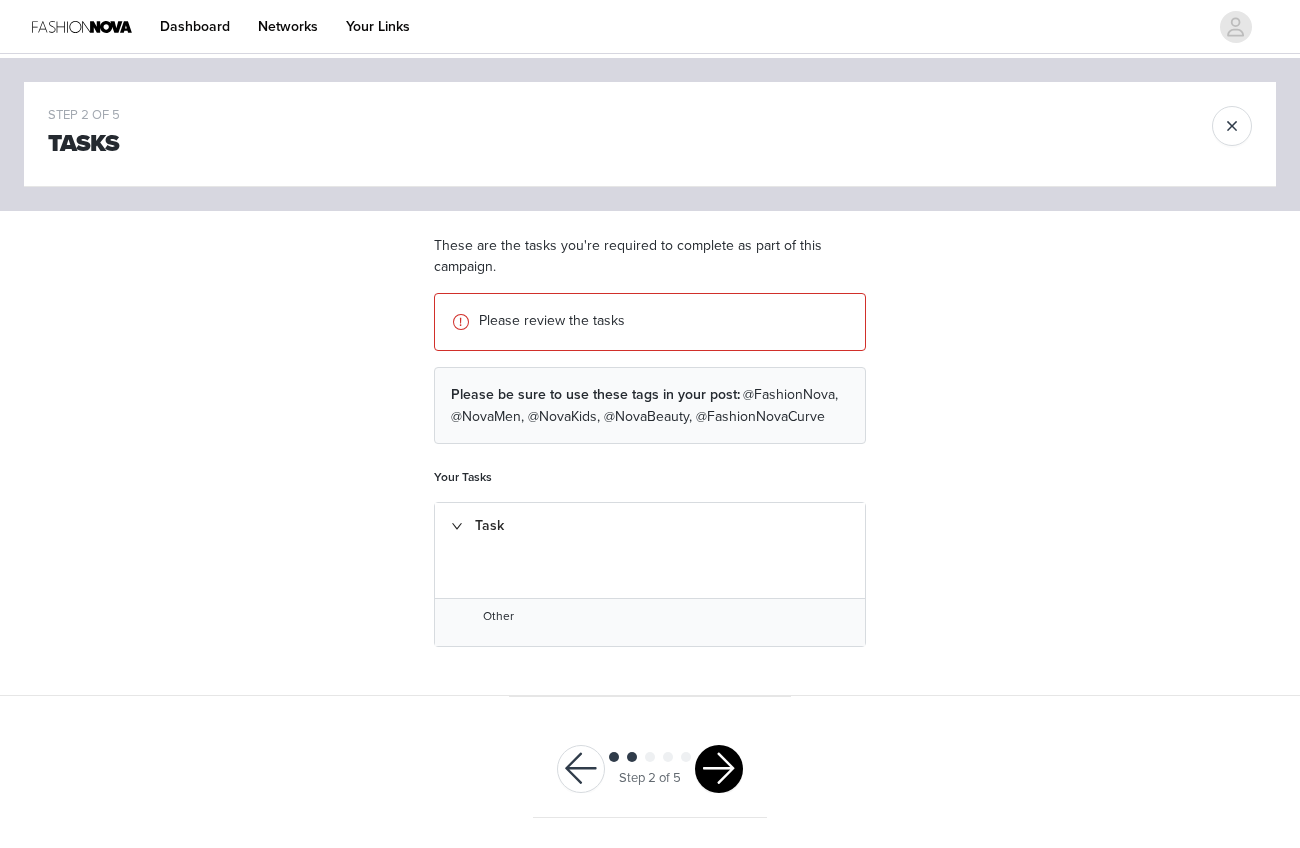 click at bounding box center [719, 769] 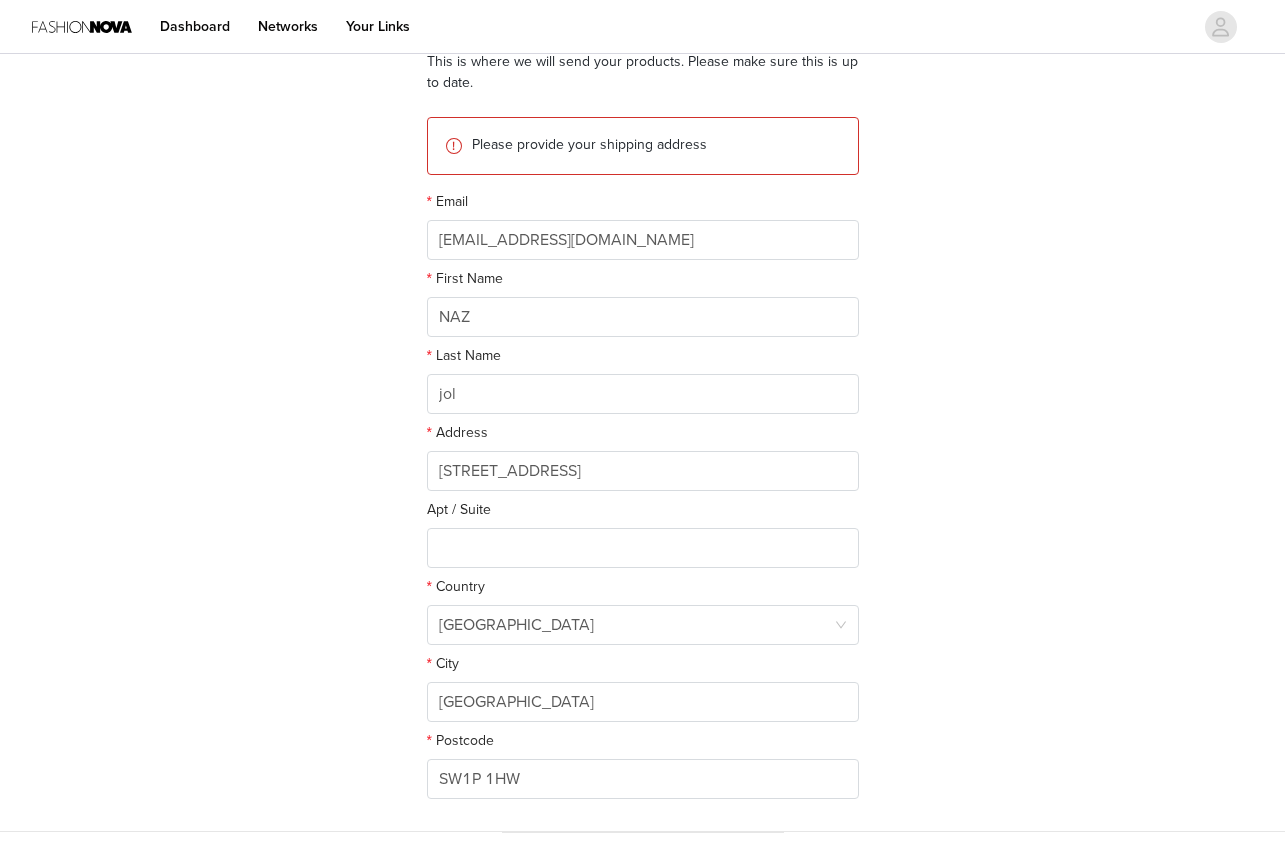 scroll, scrollTop: 314, scrollLeft: 0, axis: vertical 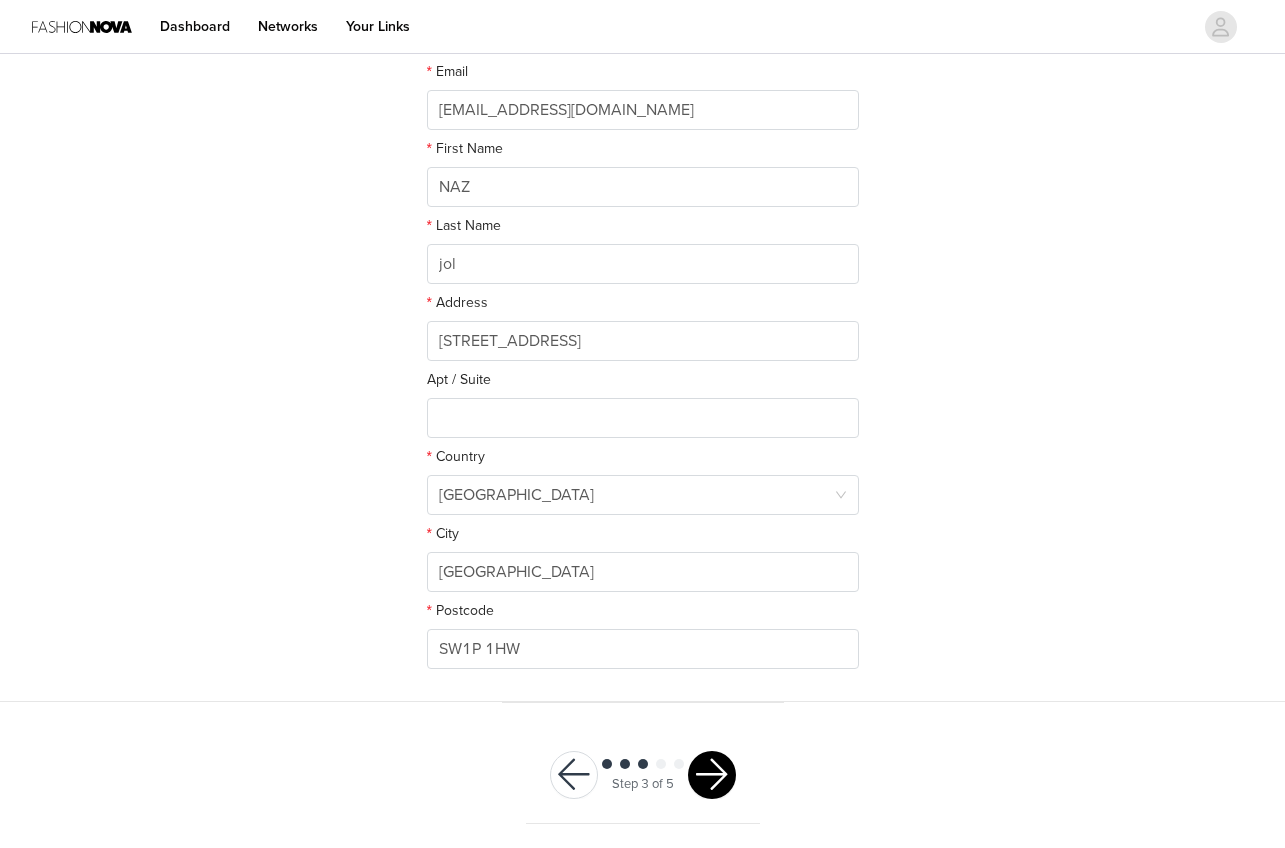 click at bounding box center [712, 775] 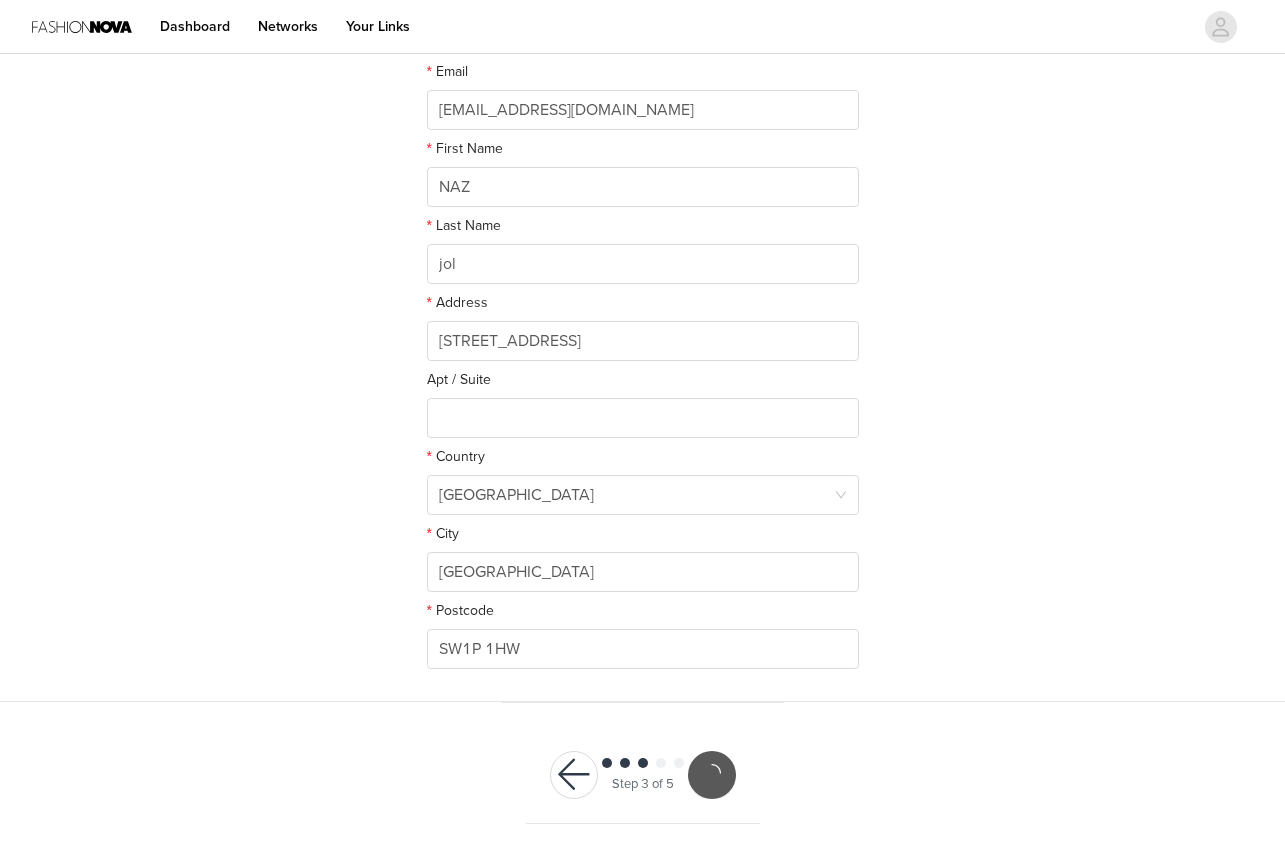 scroll, scrollTop: 240, scrollLeft: 0, axis: vertical 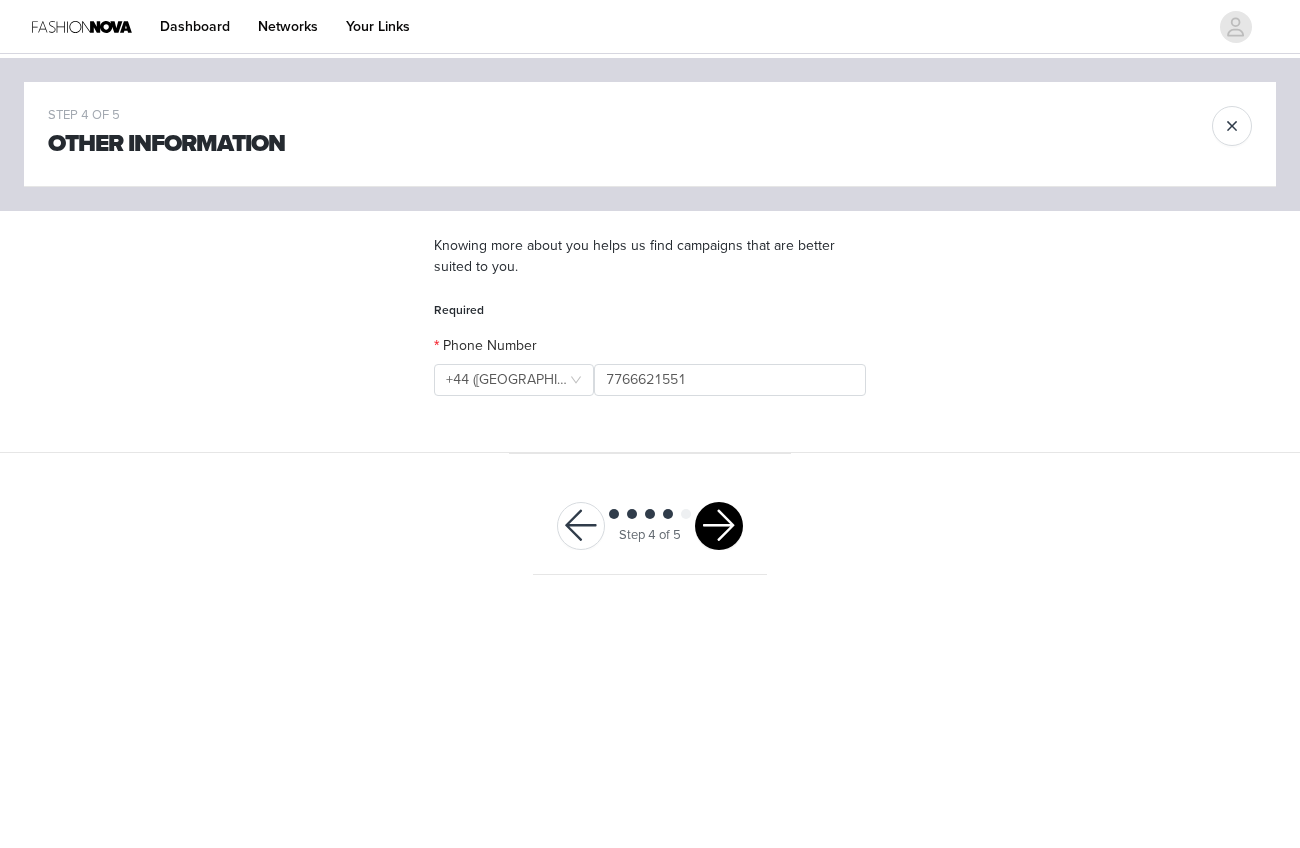 click on "Step 4 of 5" at bounding box center (650, 526) 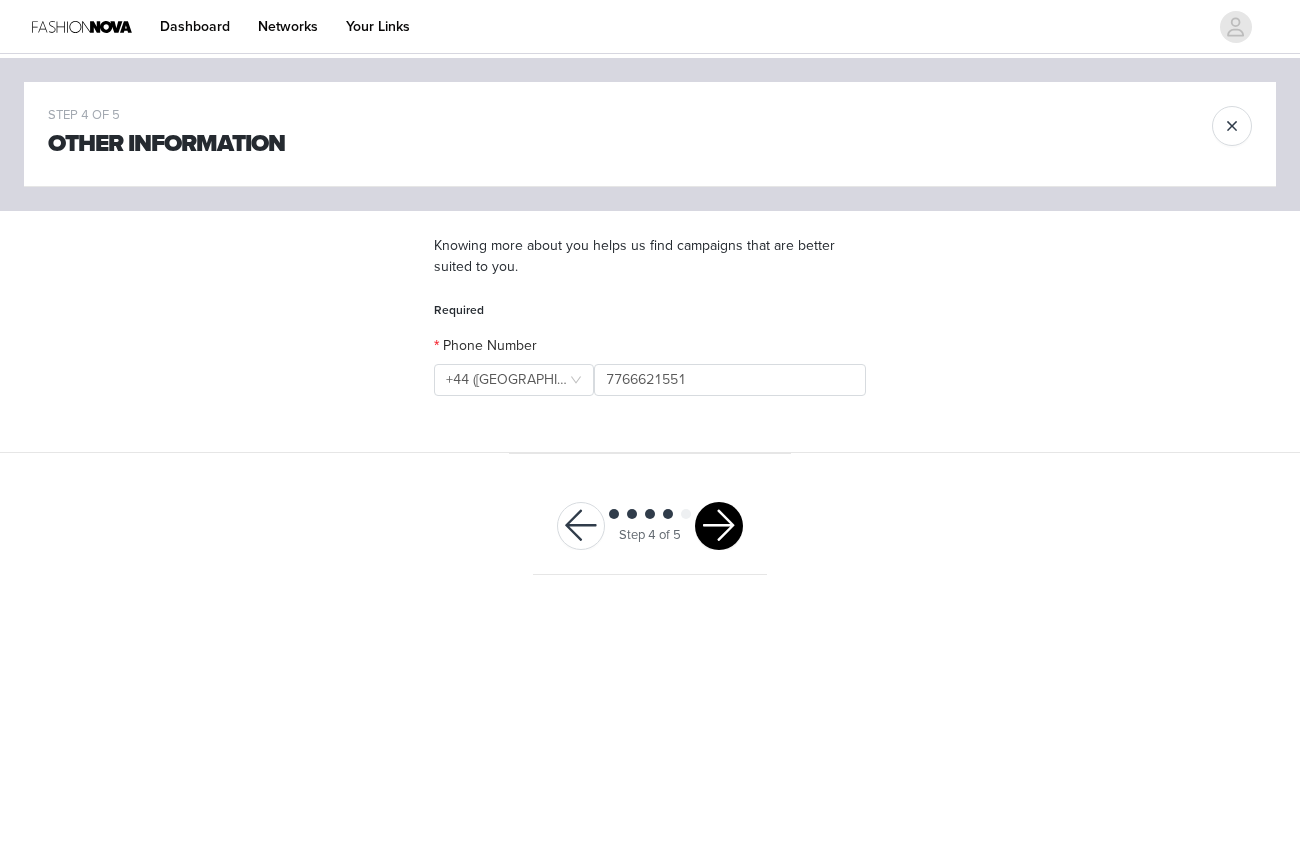click at bounding box center (719, 526) 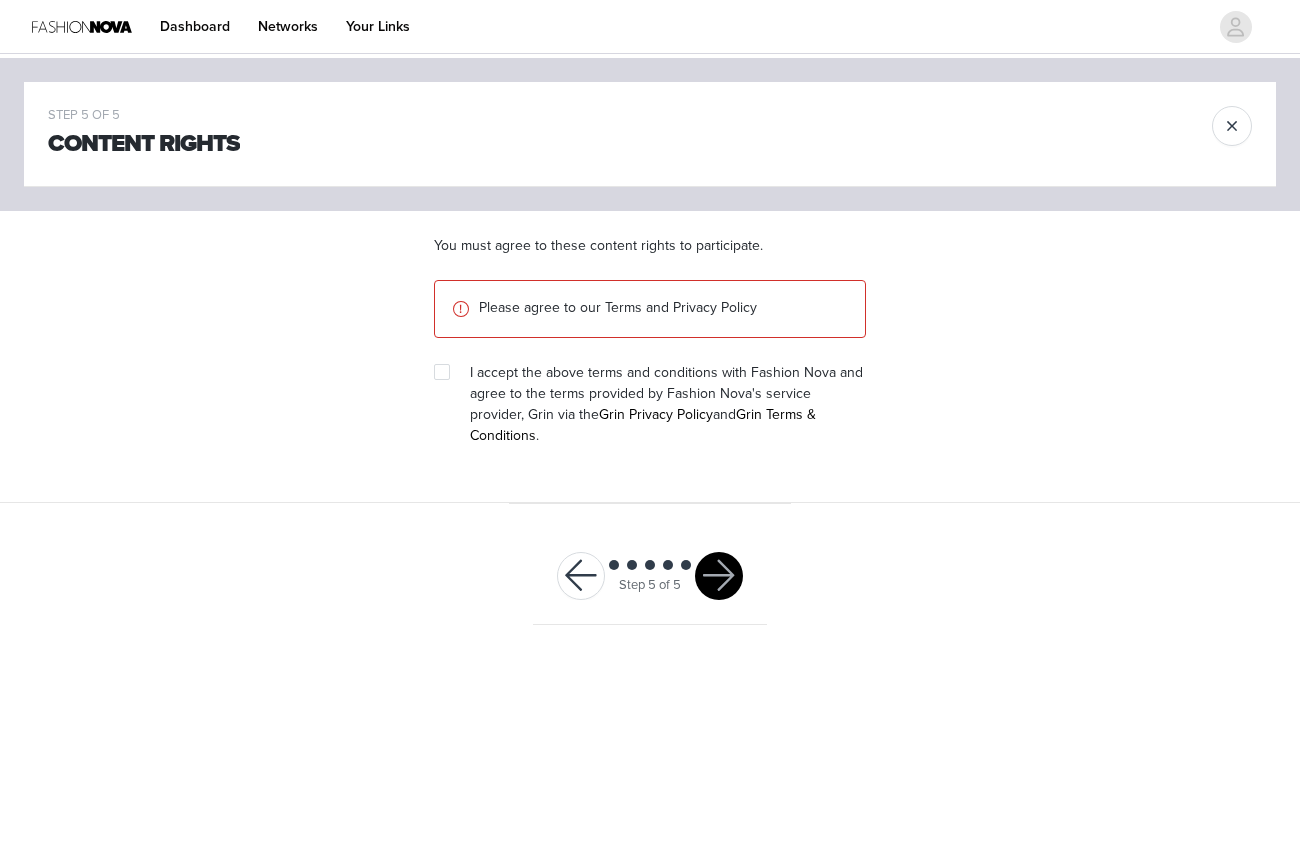 click at bounding box center (448, 372) 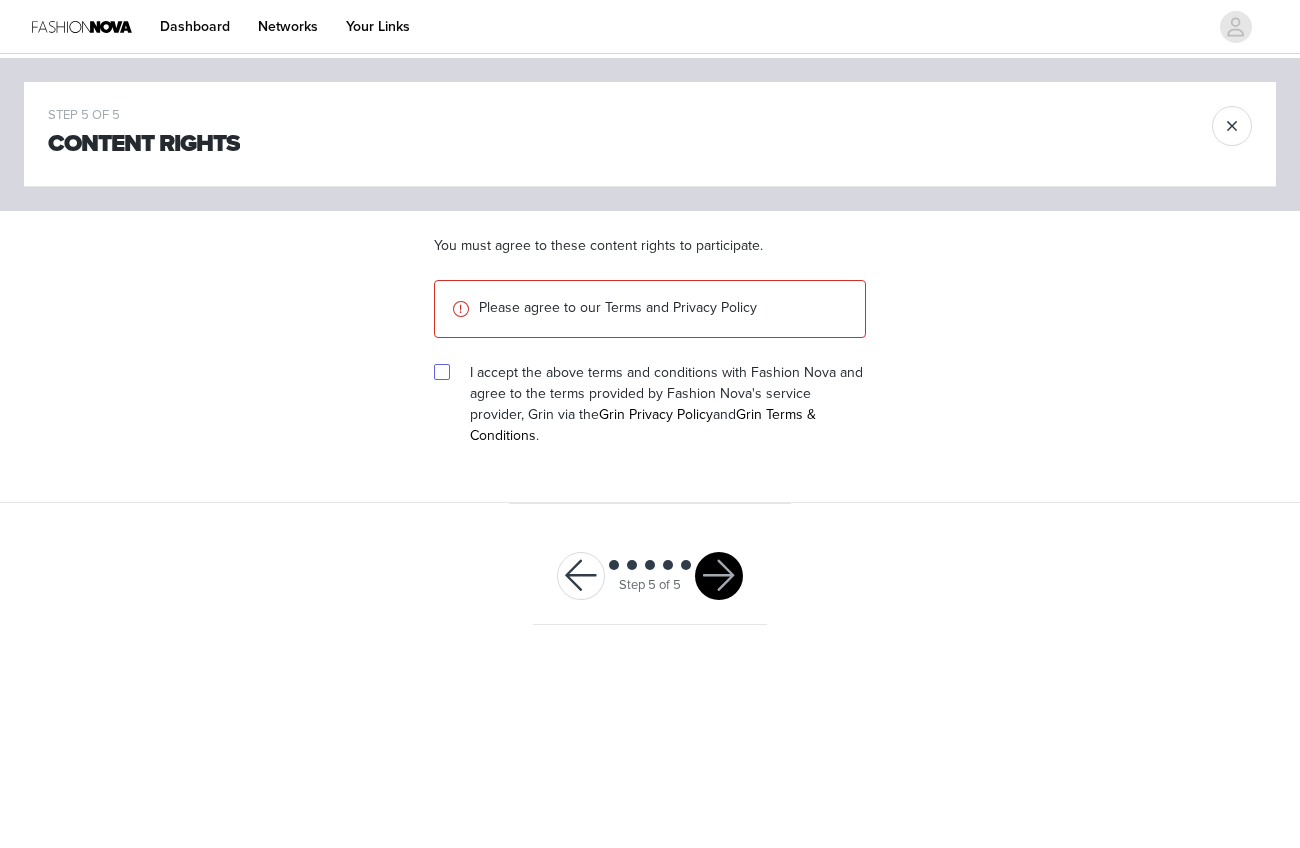 click at bounding box center (441, 371) 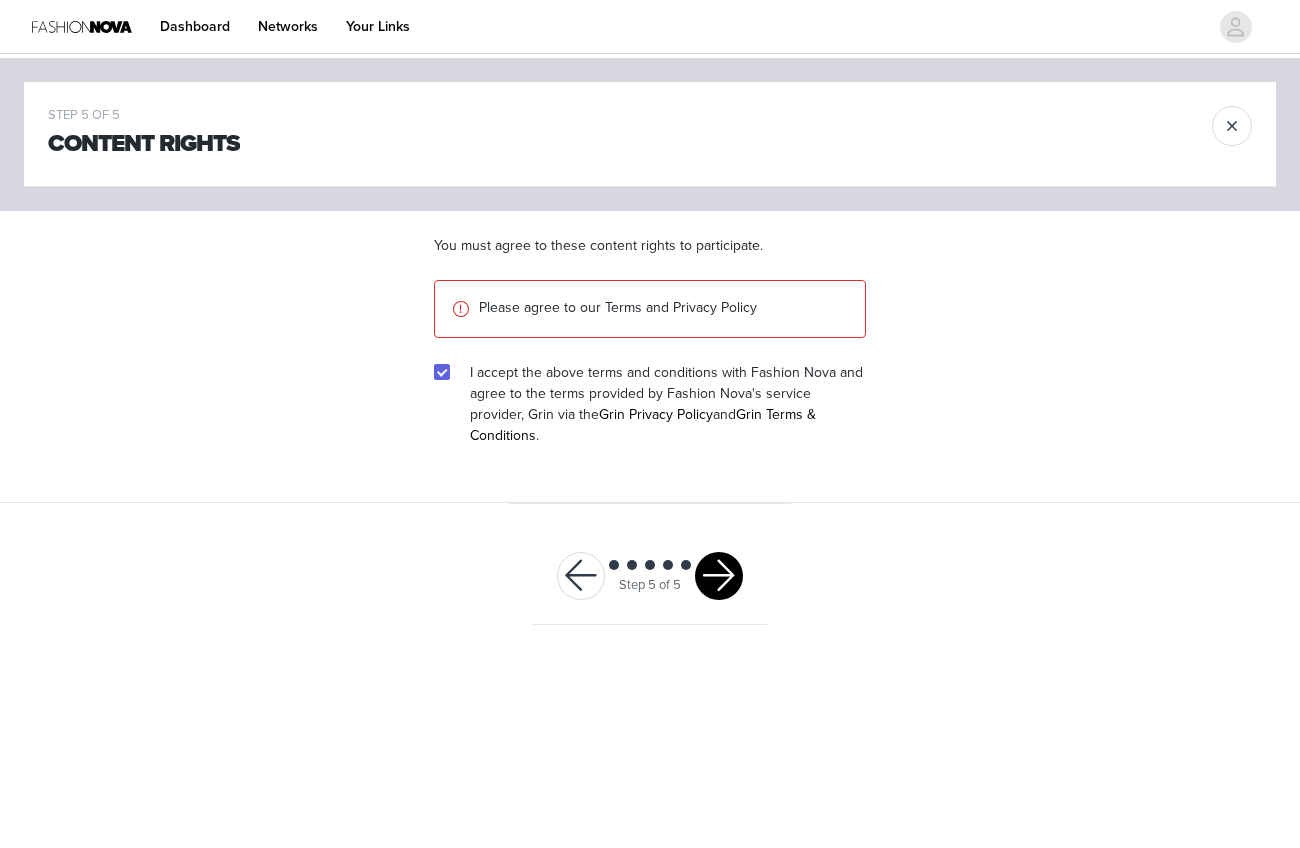 click at bounding box center [719, 576] 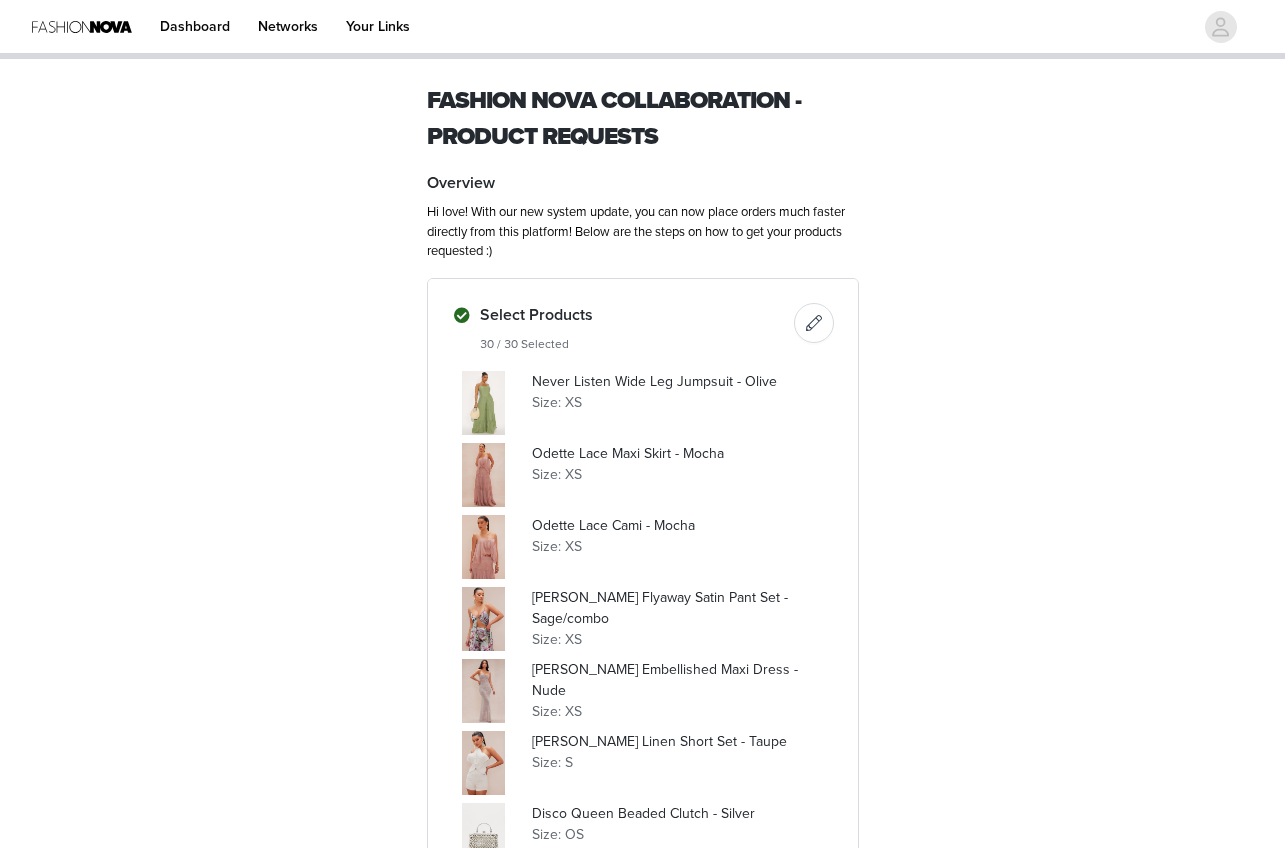 scroll, scrollTop: 0, scrollLeft: 0, axis: both 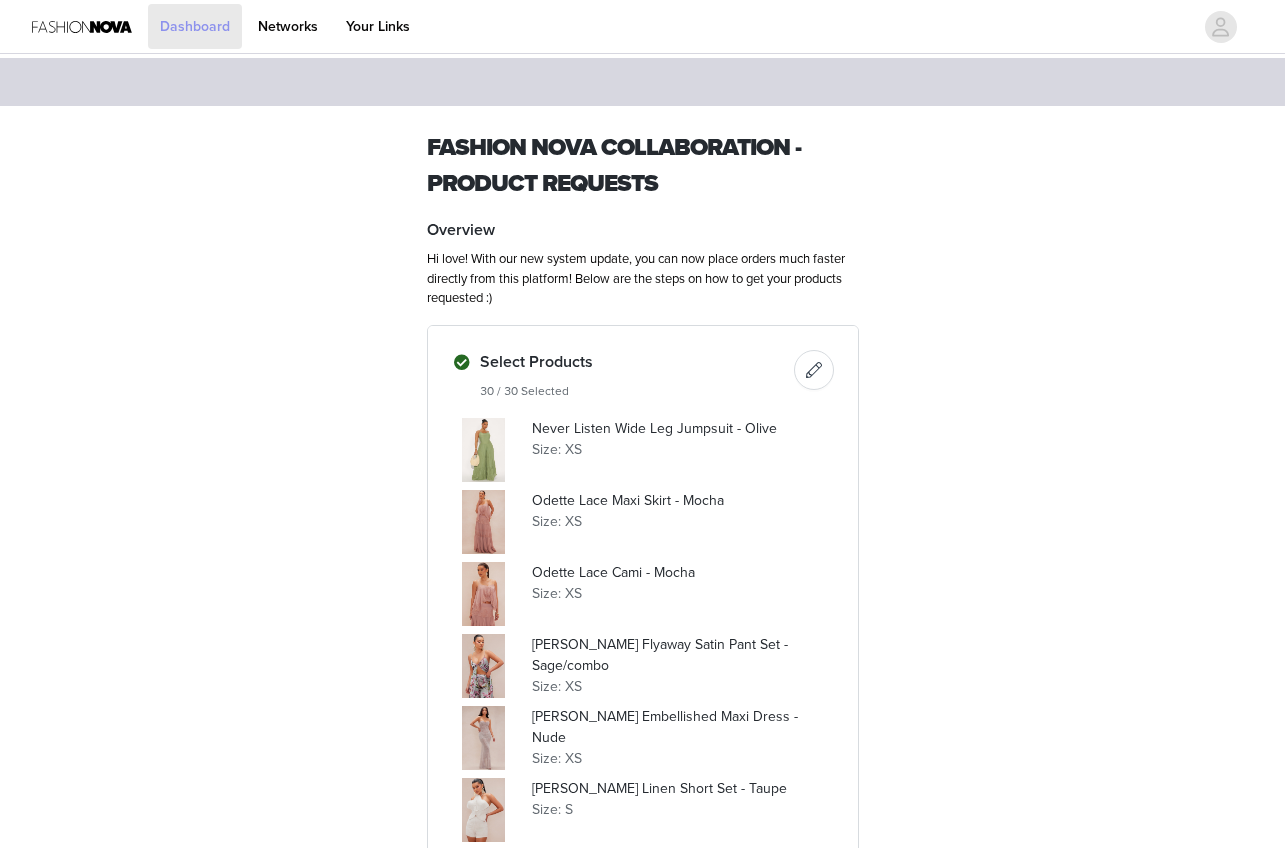 click on "Dashboard" at bounding box center (195, 26) 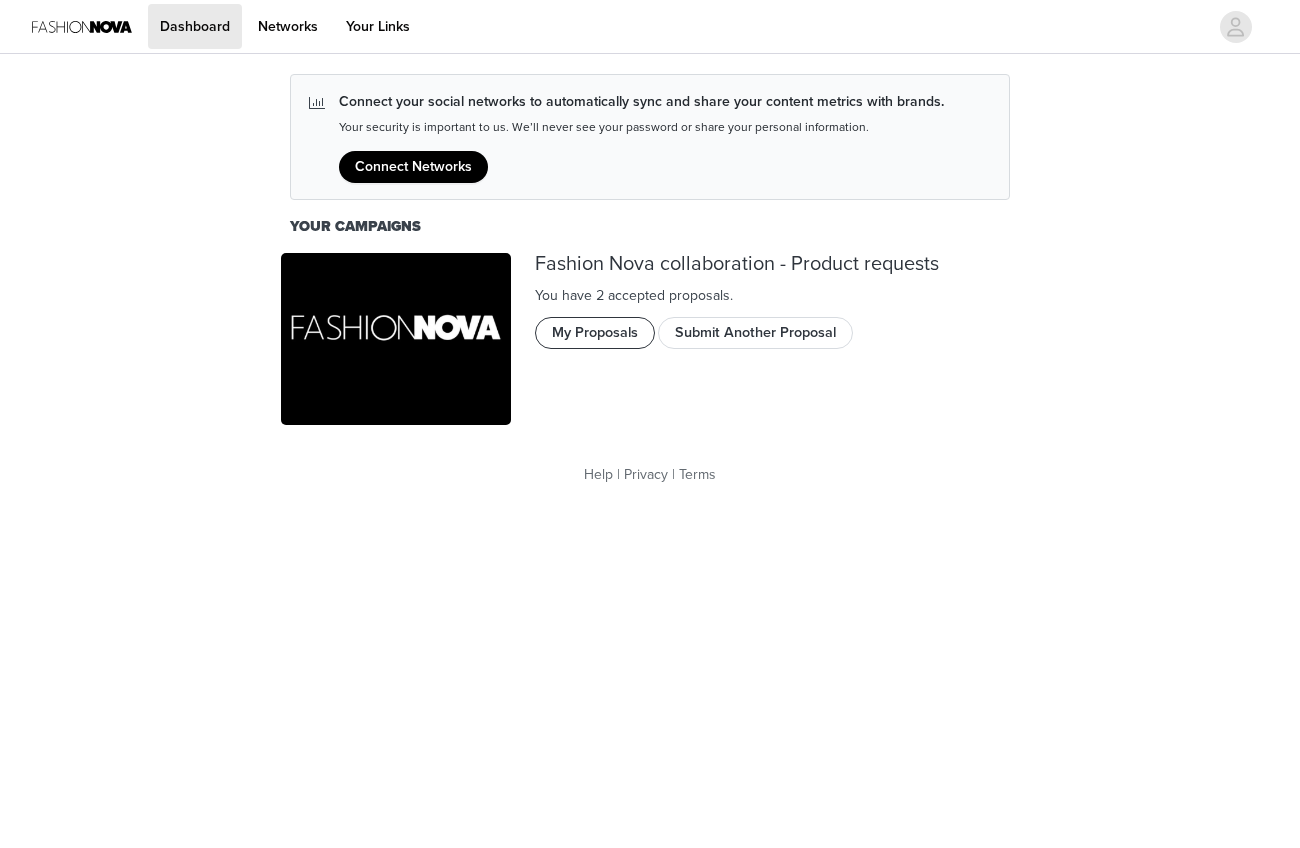 click on "My Proposals" at bounding box center [595, 333] 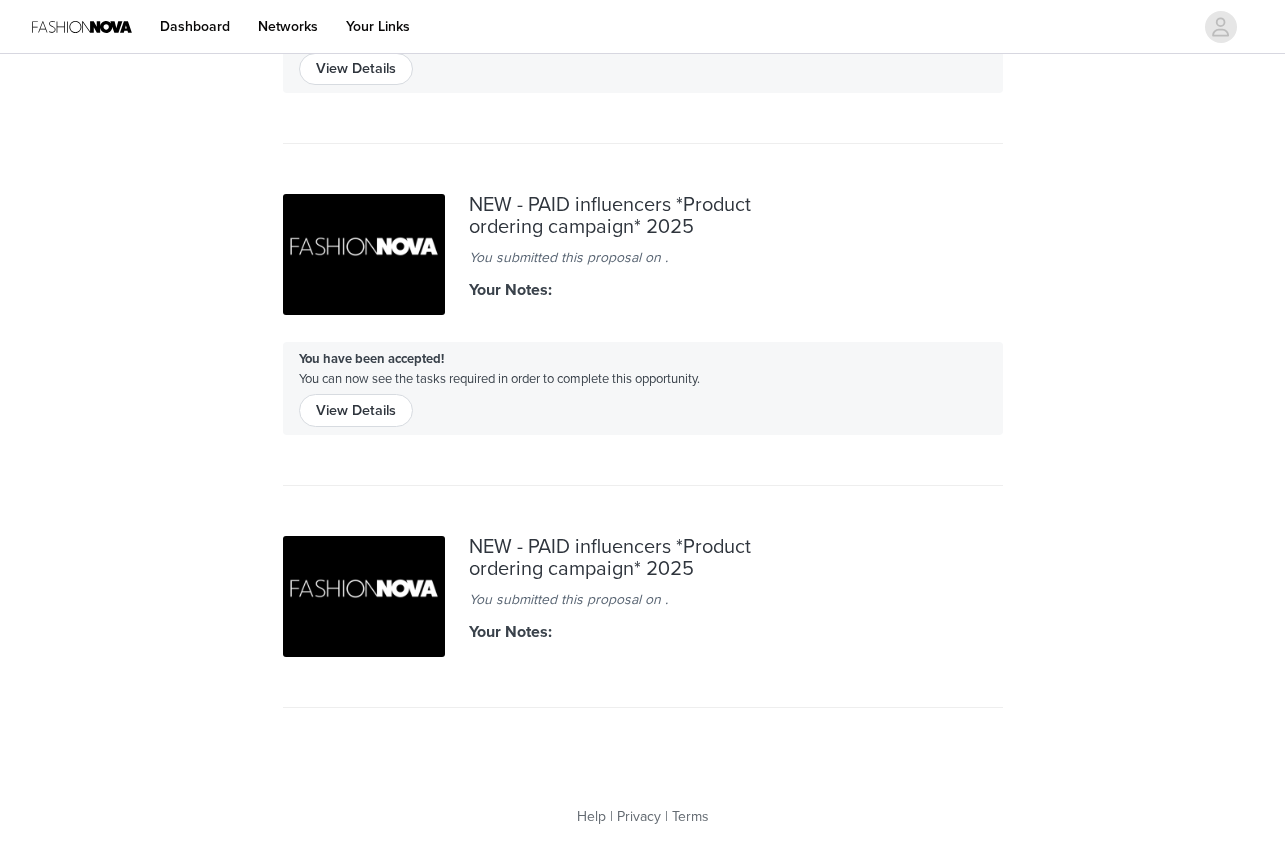 scroll, scrollTop: 234, scrollLeft: 0, axis: vertical 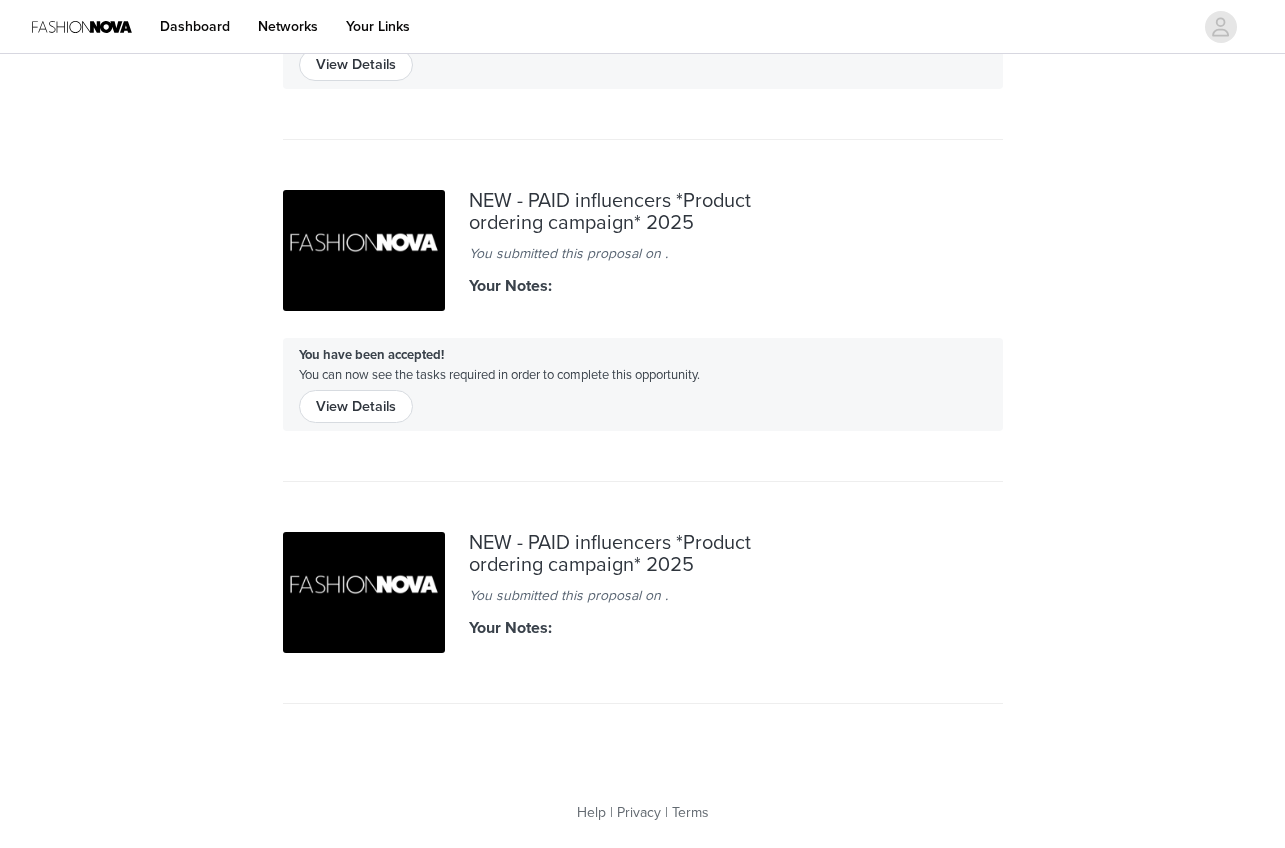 click at bounding box center (364, 593) 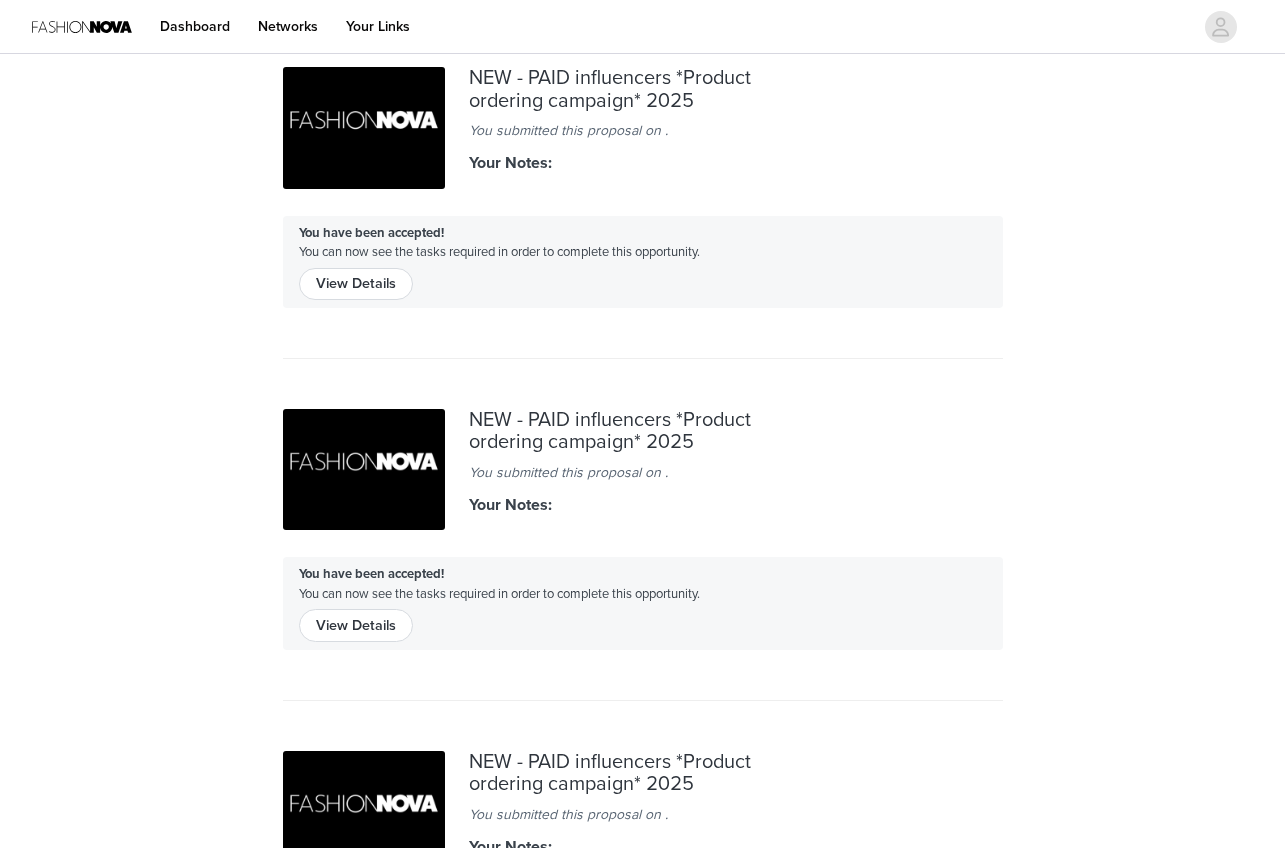 scroll, scrollTop: 0, scrollLeft: 0, axis: both 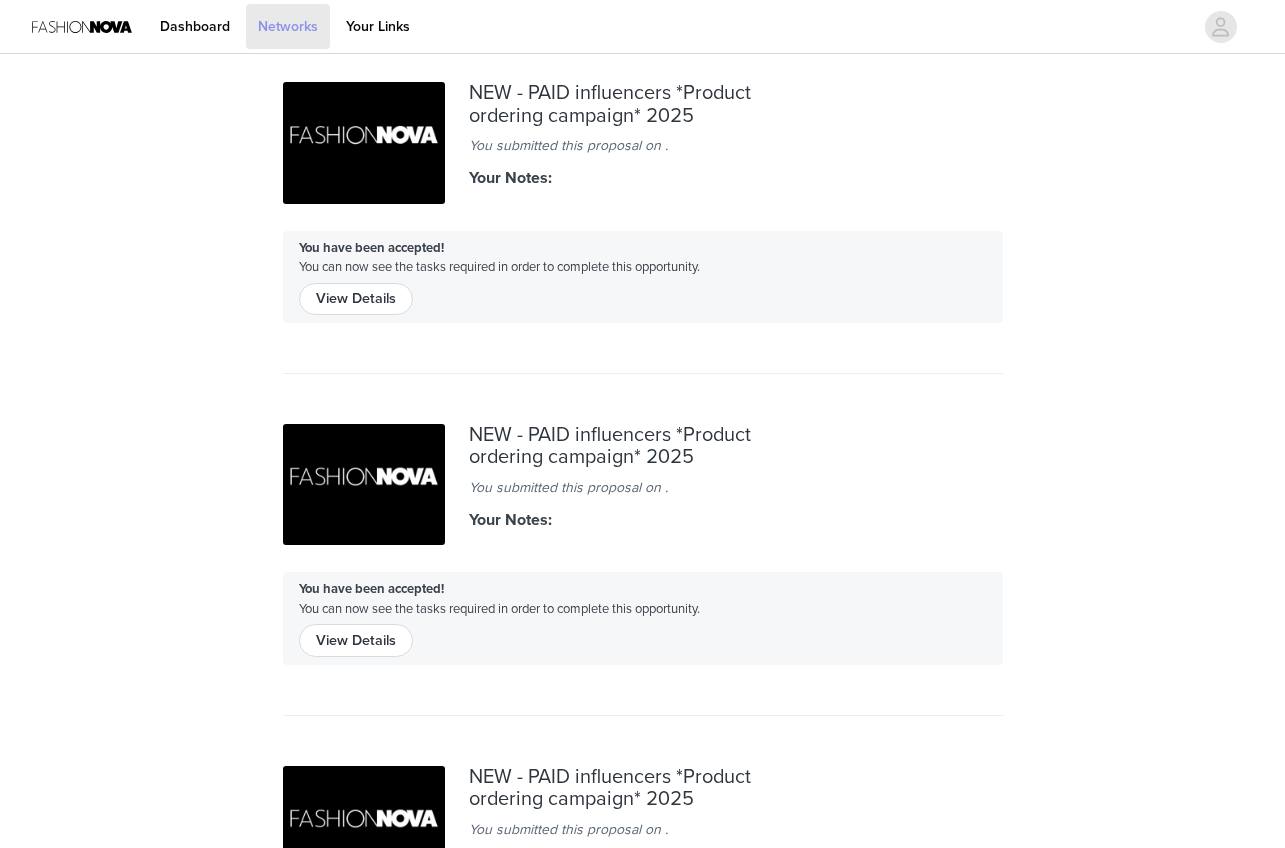 click on "Networks" at bounding box center (288, 26) 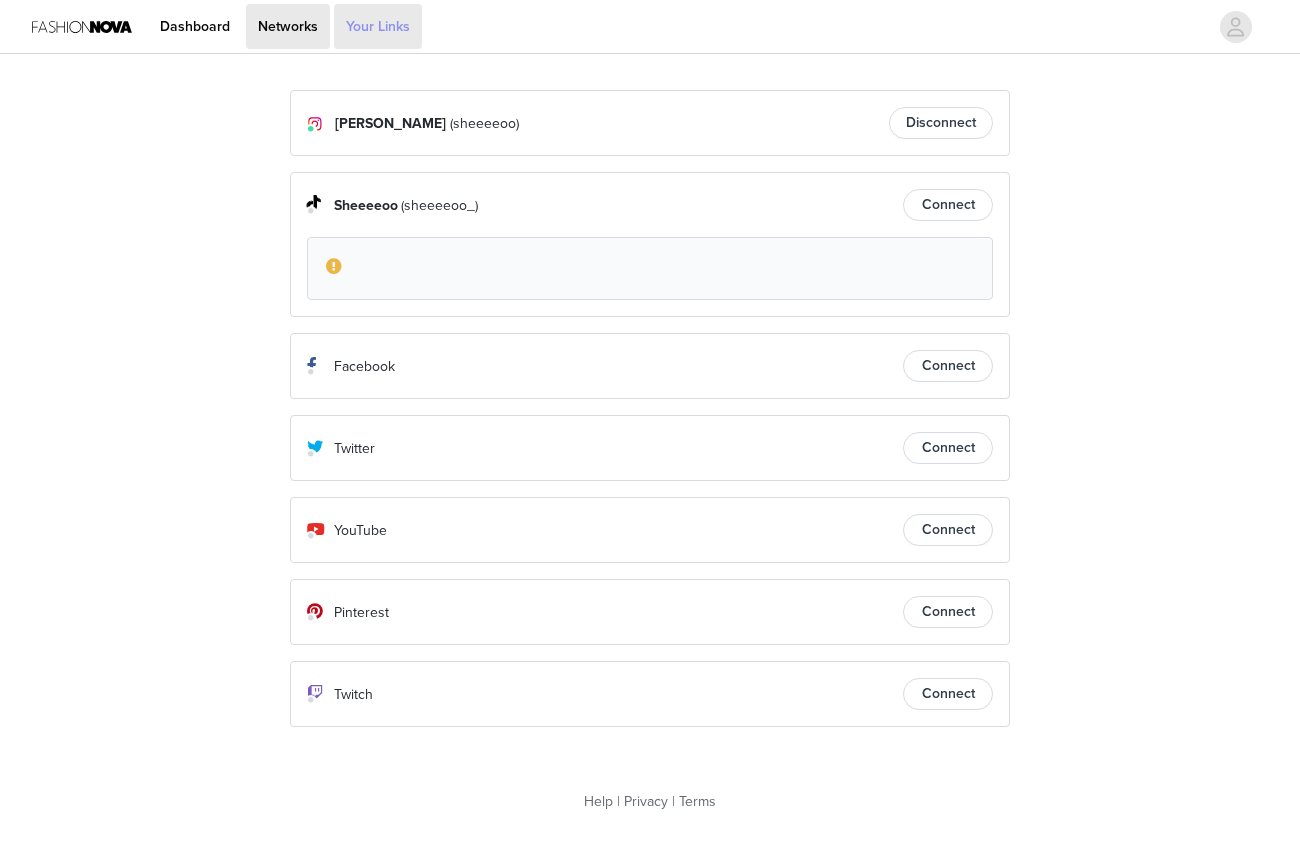click on "Your Links" at bounding box center [378, 26] 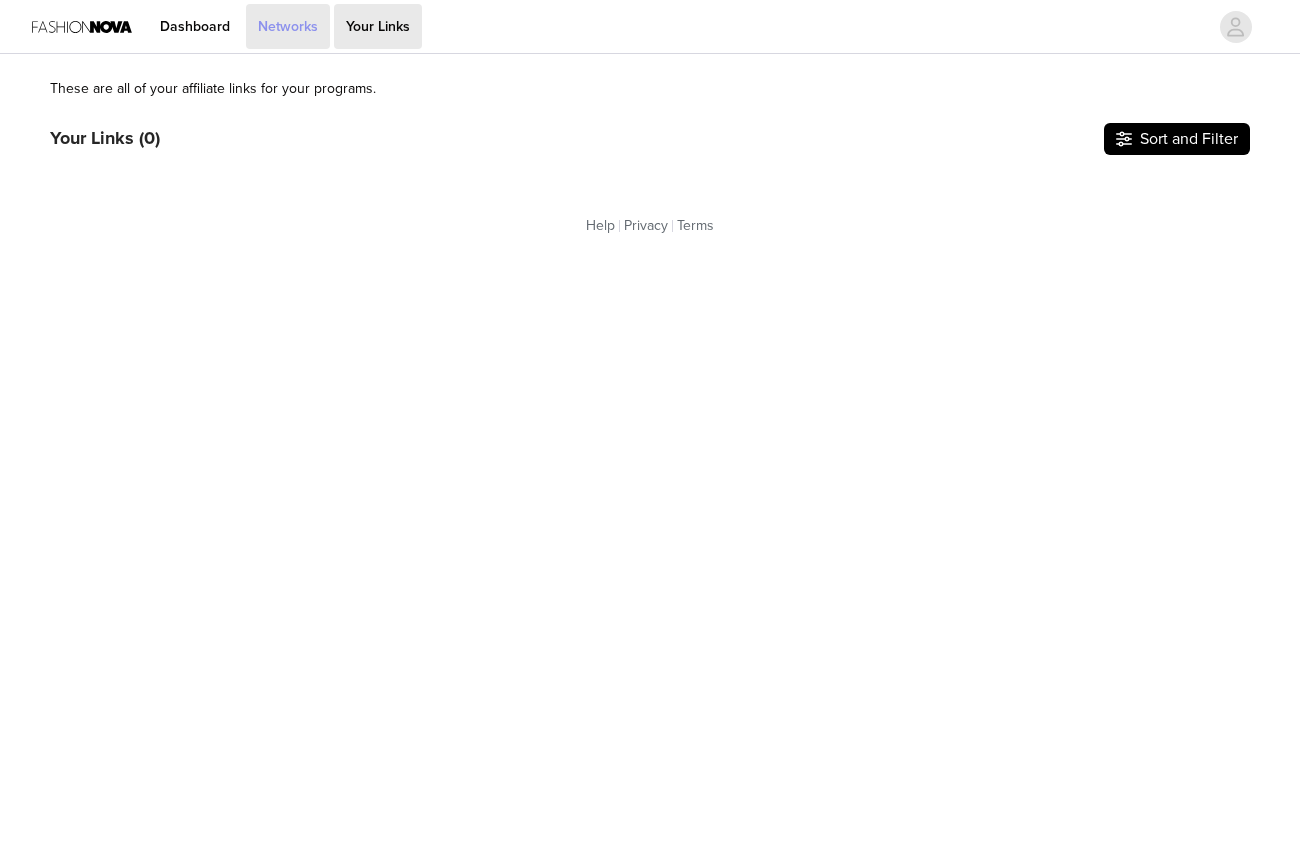 click on "Networks" at bounding box center [288, 26] 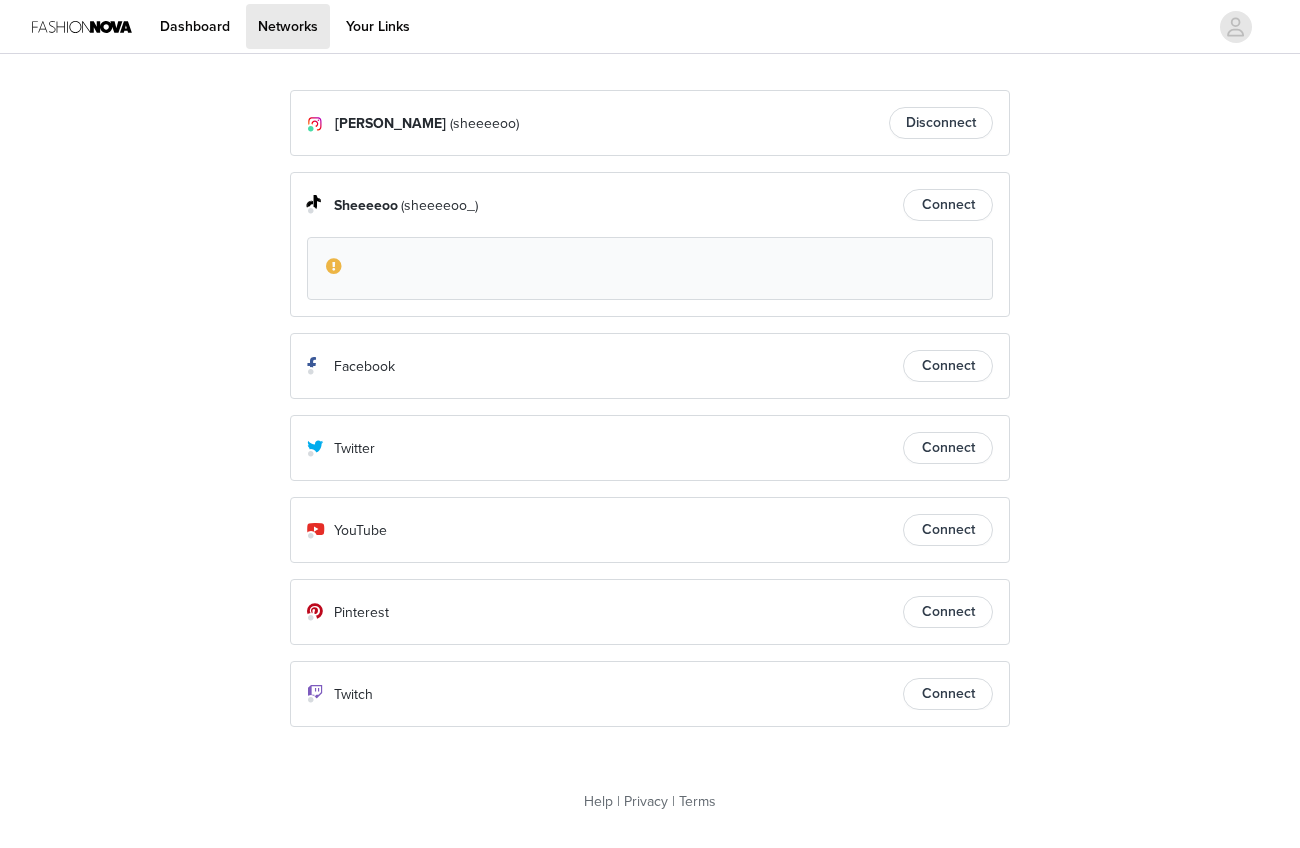 click on "Connect" at bounding box center [948, 205] 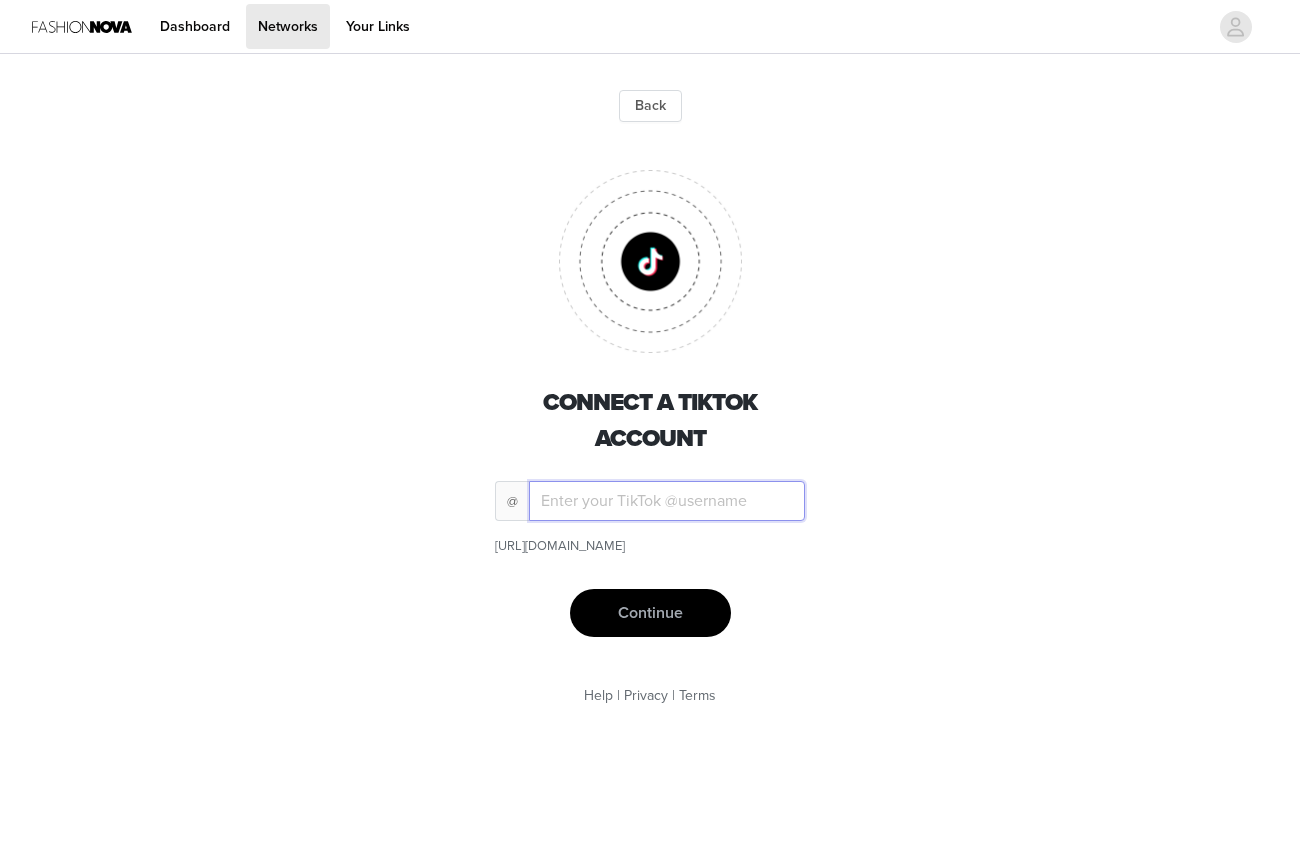 click at bounding box center (667, 501) 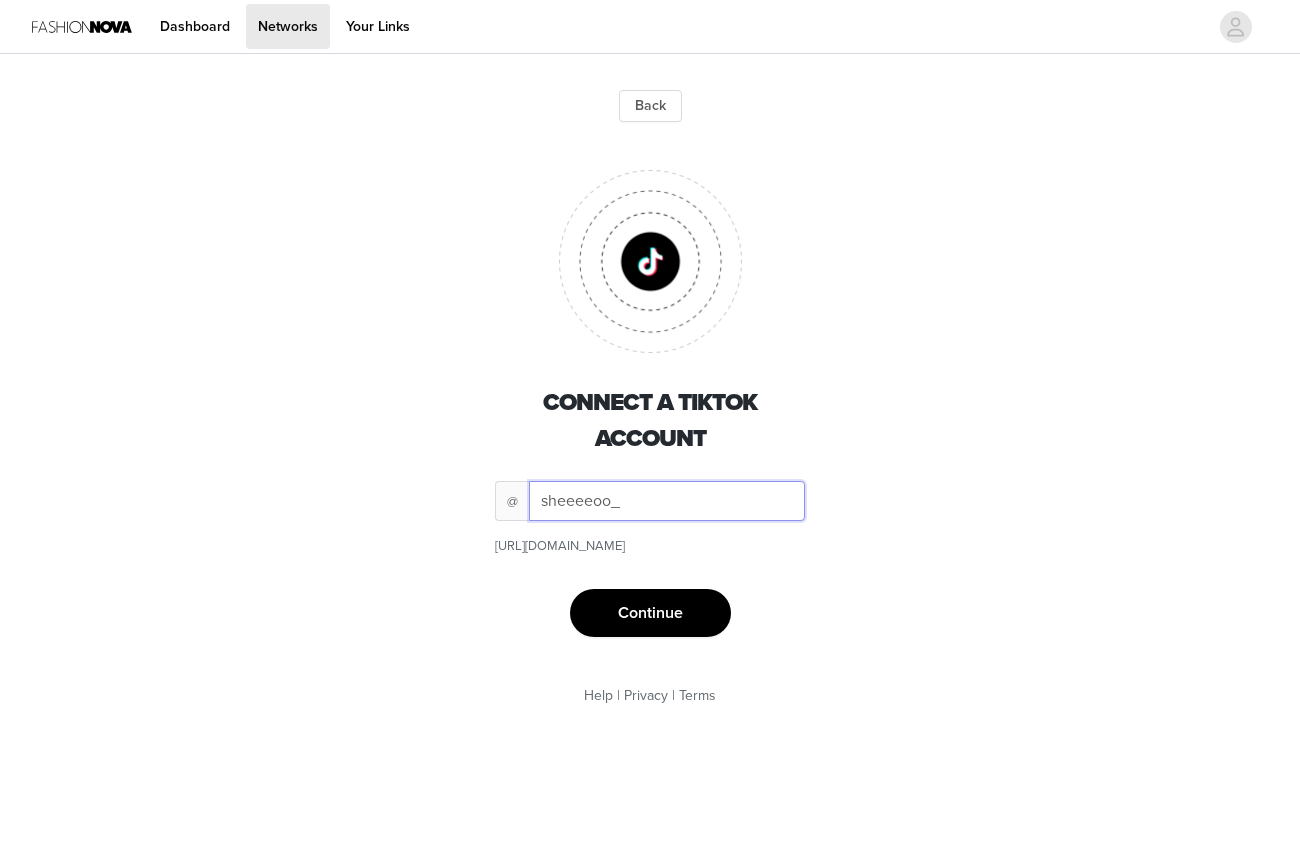 type on "sheeeeoo_" 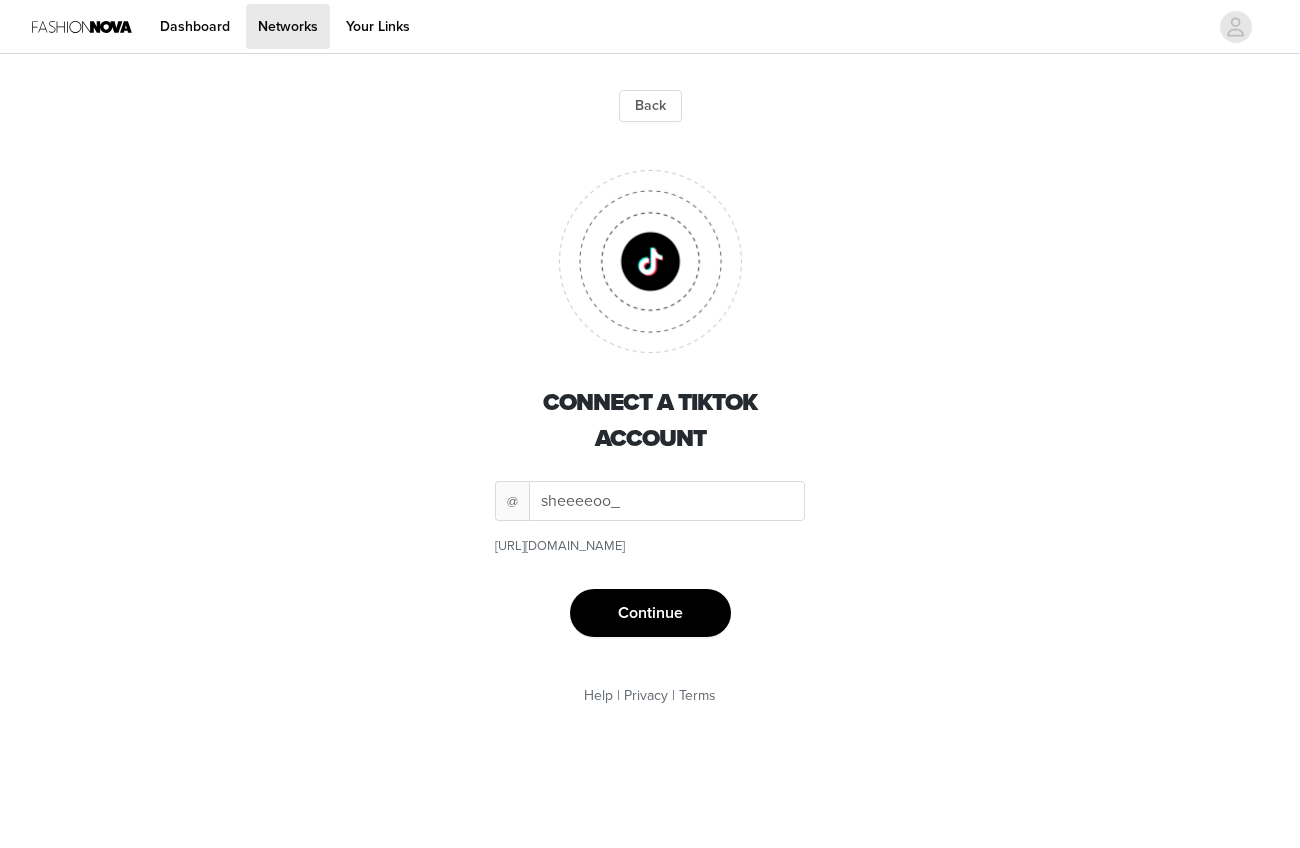 click on "Continue" at bounding box center (650, 613) 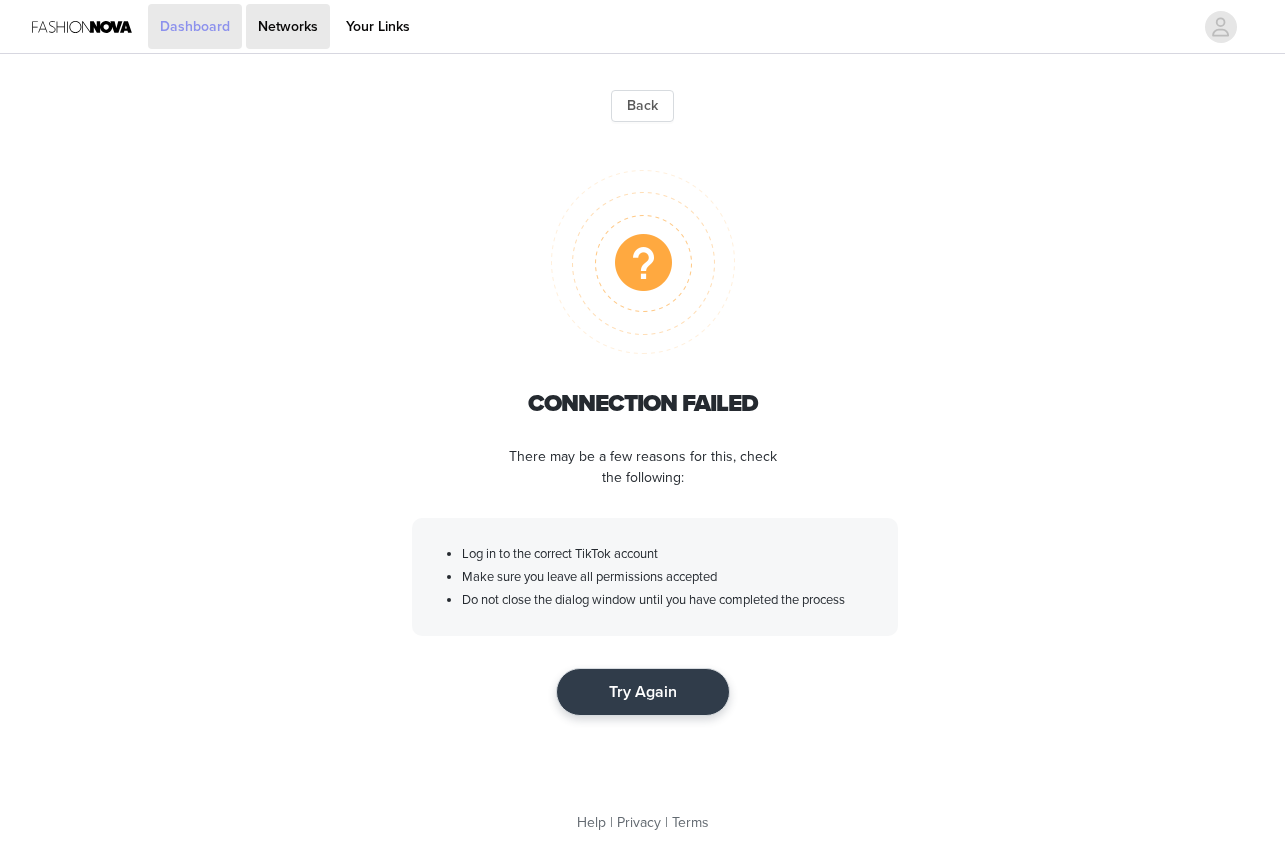 click on "Dashboard" at bounding box center [195, 26] 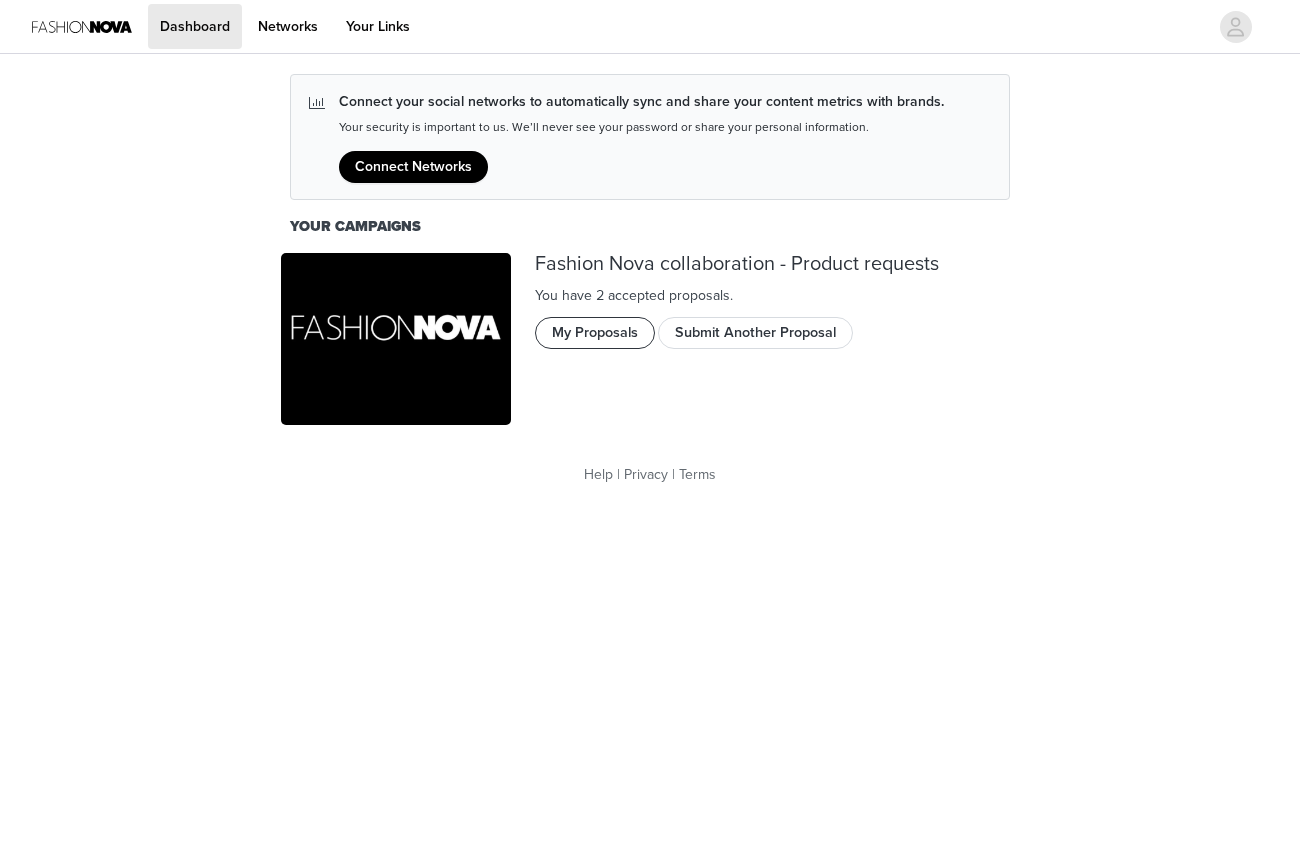 click on "My Proposals" at bounding box center (595, 333) 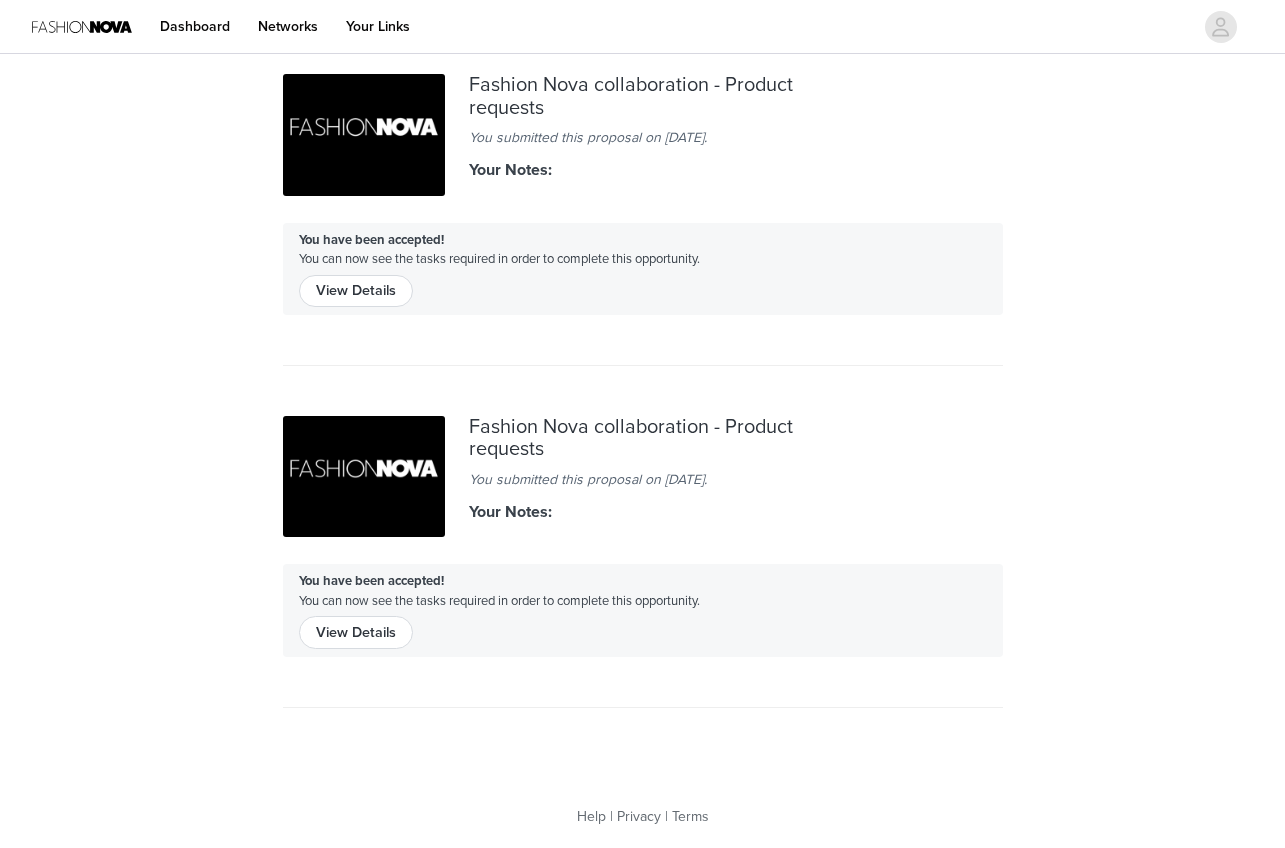 scroll, scrollTop: 11, scrollLeft: 0, axis: vertical 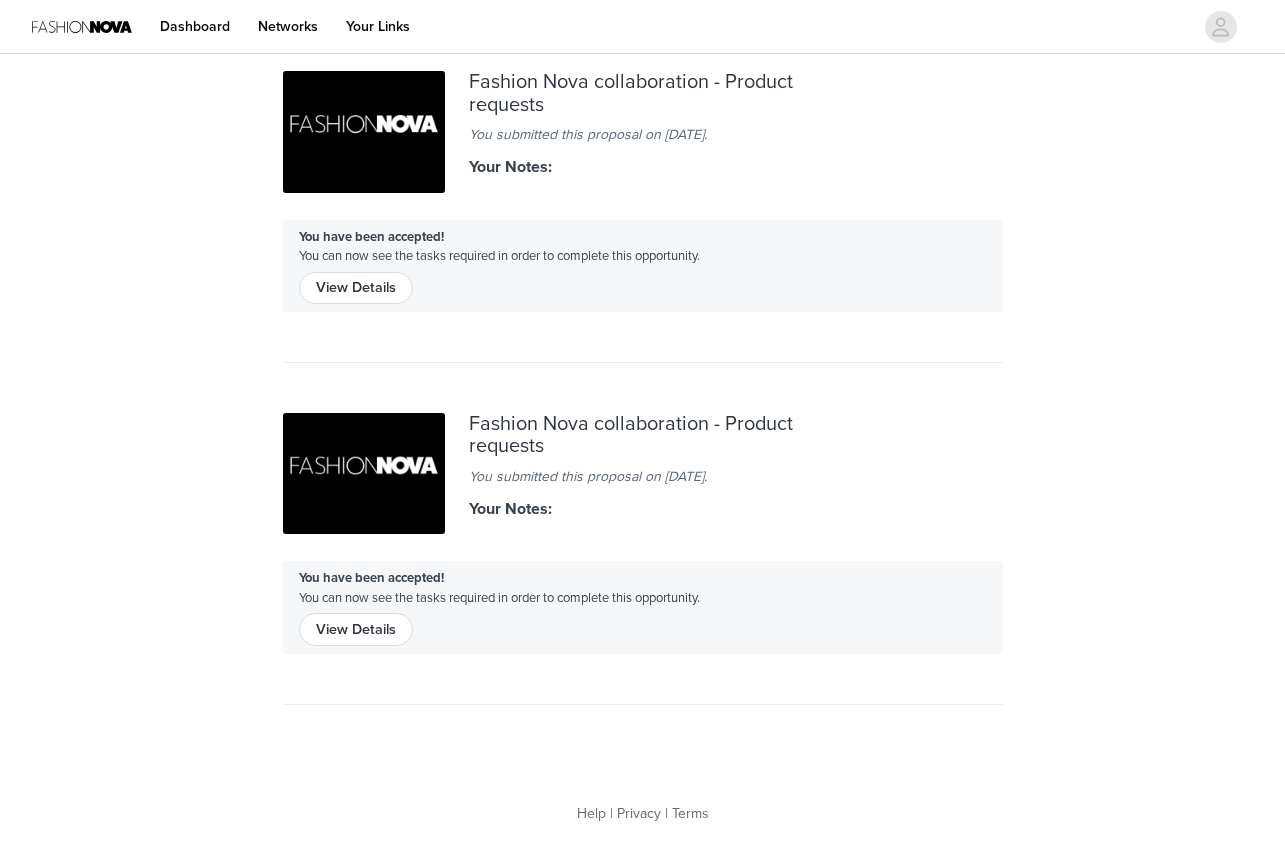 click on "Fashion Nova collaboration - Product requests
You submitted this proposal on Jun 2, 2025.
Your Notes:       You have been accepted!
You can now see the tasks required in order to complete this opportunity.
View Details" at bounding box center (643, 553) 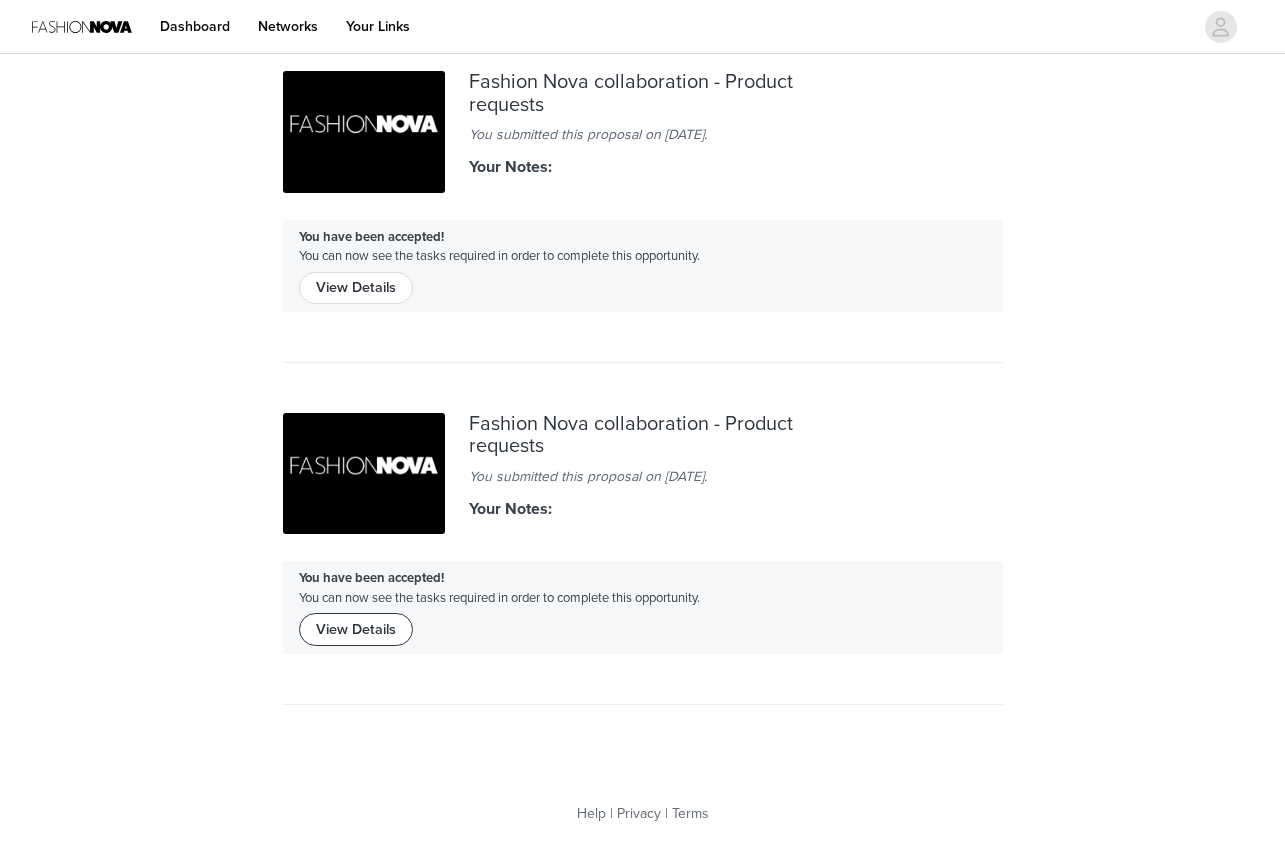 click on "View Details" at bounding box center (356, 629) 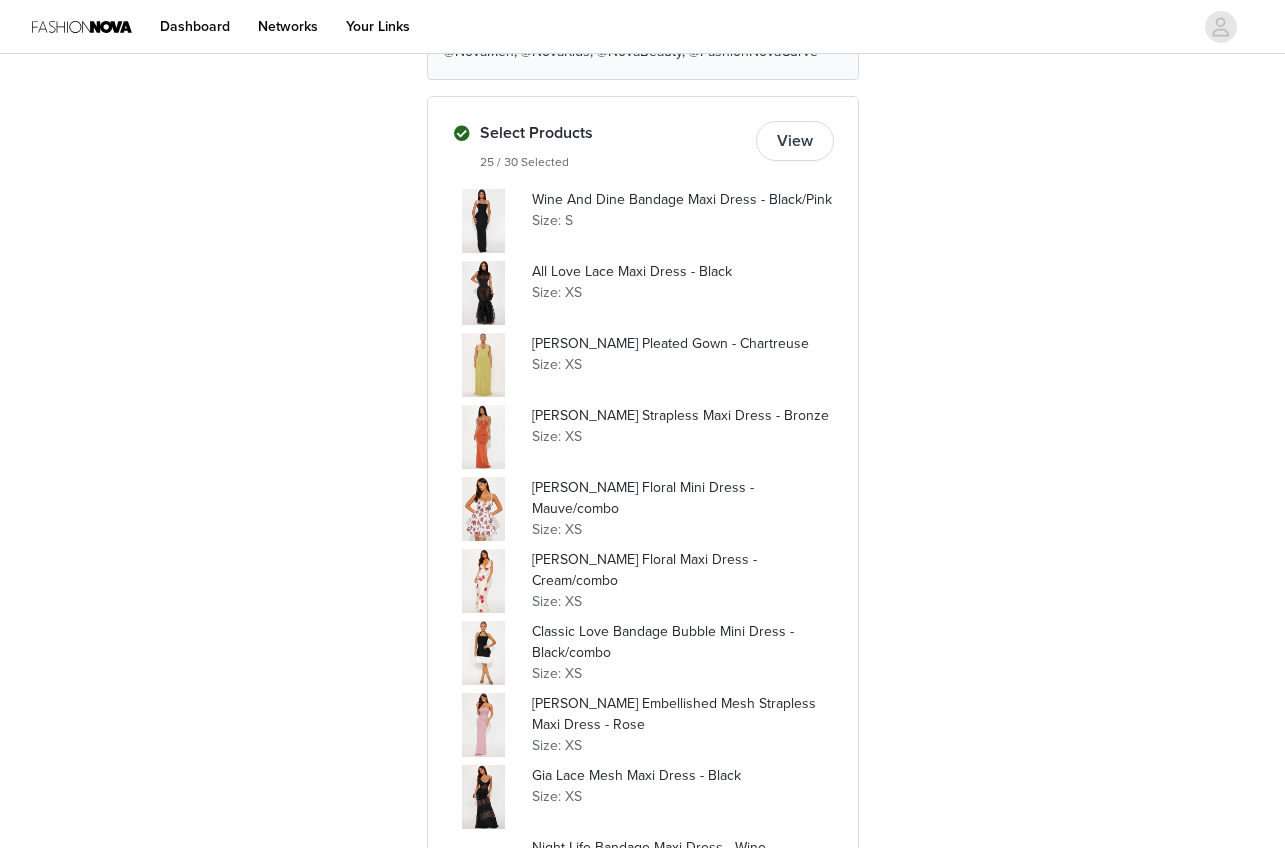 scroll, scrollTop: 312, scrollLeft: 0, axis: vertical 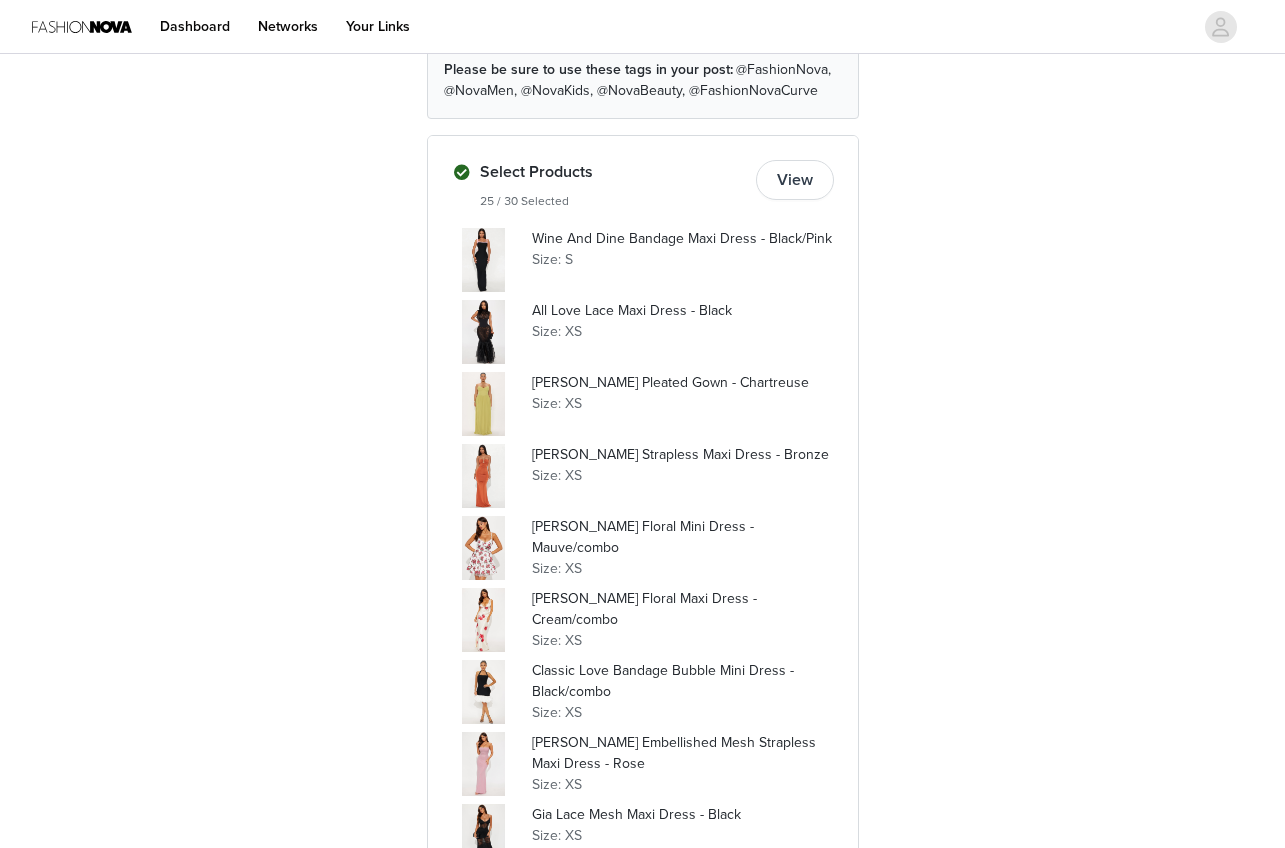 click on "Fashion Nova
Fashion Nova collaboration - Product requests
Overview   Hi love! With our new system update, you can now place orders much faster directly from this platform! Below are the steps on how to get your products requested :)     Important Information
Please be sure to use these tags in your post:
@FashionNova, @NovaMen, @NovaKids, @NovaBeauty, @FashionNovaCurve            Select Products
25 / 30 Selected
View       Wine And Dine Bandage Maxi Dress - Black/Pink   Size: S       All Love Lace Maxi Dress - Black   Size: XS       [PERSON_NAME] Pleated Gown - Chartreuse   Size: XS       [PERSON_NAME] Strapless Maxi Dress - Bronze   Size: XS       [PERSON_NAME] Floral Mini Dress - Mauve/combo   Size: XS       [PERSON_NAME] Floral Maxi Dress - Cream/combo   Size: XS       Classic Love Bandage Bubble Mini Dress - Black/combo   Size: XS       Stella Embellished Mesh Strapless Maxi Dress - Rose" at bounding box center [642, 1275] 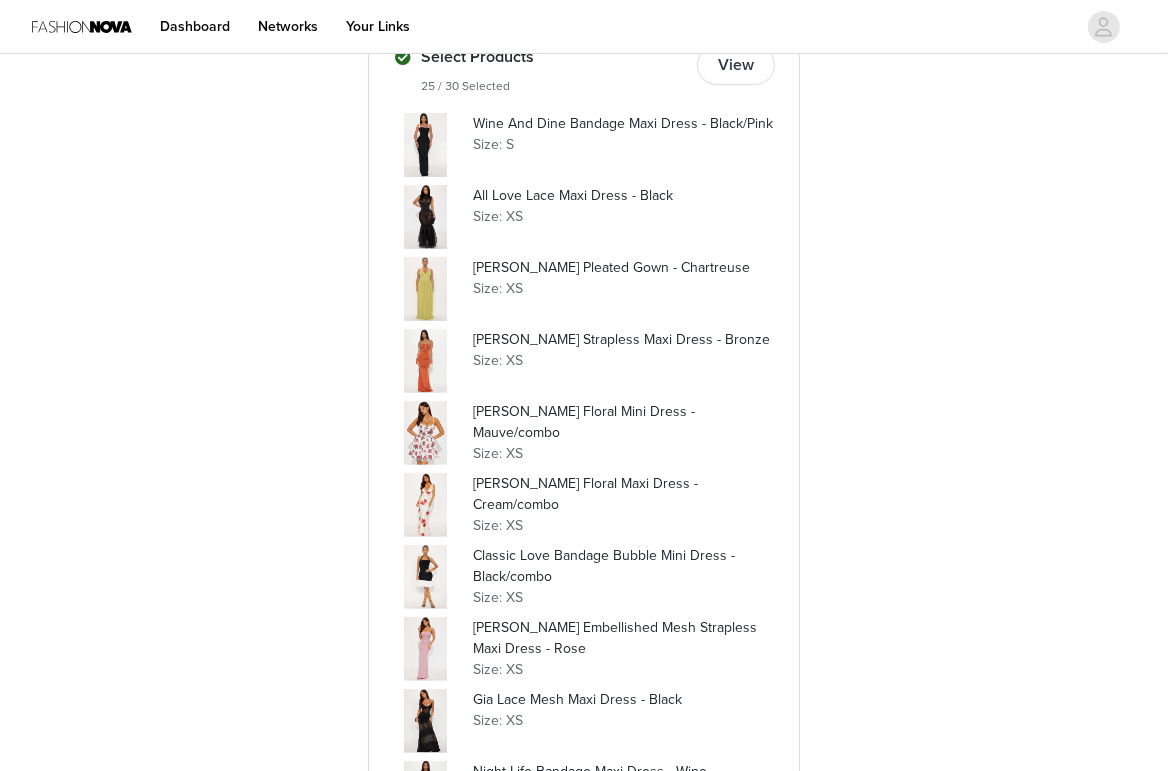 scroll, scrollTop: 428, scrollLeft: 0, axis: vertical 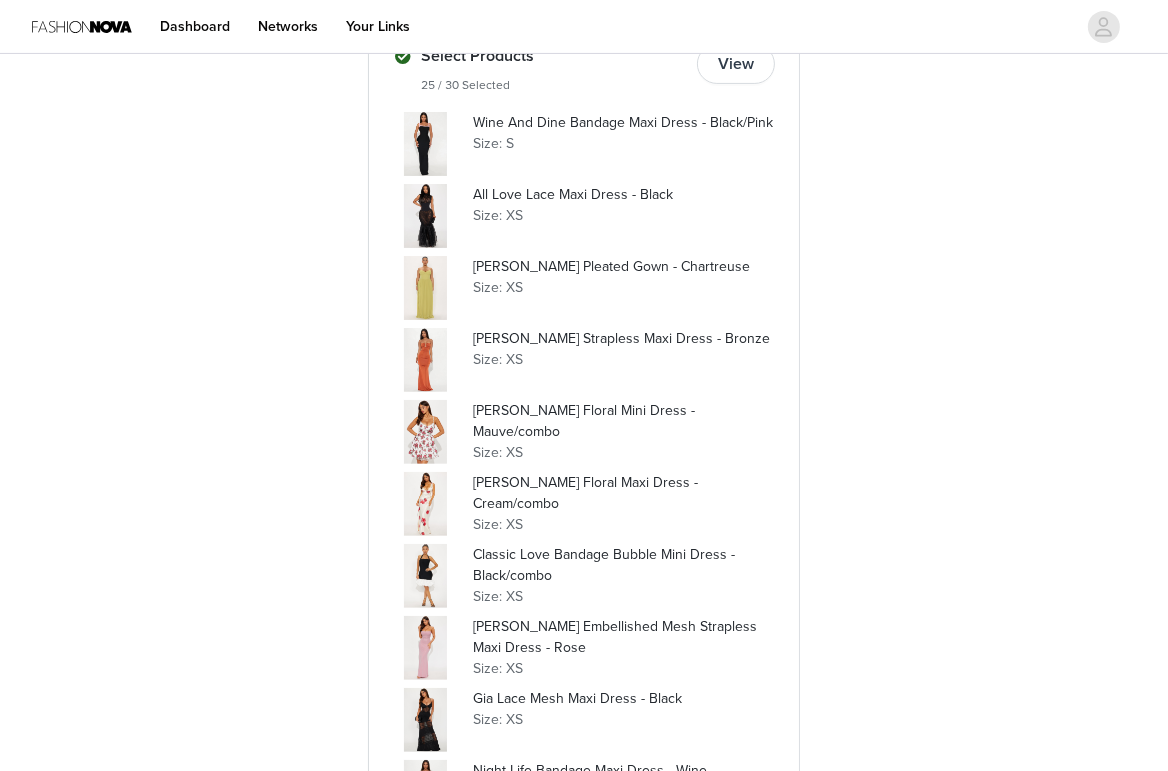 click on "Fashion Nova
Fashion Nova collaboration - Product requests
Overview   Hi love! With our new system update, you can now place orders much faster directly from this platform! Below are the steps on how to get your products requested :)     Important Information
Please be sure to use these tags in your post:
@FashionNova, @NovaMen, @NovaKids, @NovaBeauty, @FashionNovaCurve            Select Products
25 / 30 Selected
View       Wine And Dine Bandage Maxi Dress - Black/Pink   Size: S       All Love Lace Maxi Dress - Black   Size: XS       [PERSON_NAME] Pleated Gown - Chartreuse   Size: XS       [PERSON_NAME] Strapless Maxi Dress - Bronze   Size: XS       [PERSON_NAME] Floral Mini Dress - Mauve/combo   Size: XS       [PERSON_NAME] Floral Maxi Dress - Cream/combo   Size: XS       Classic Love Bandage Bubble Mini Dress - Black/combo   Size: XS       Stella Embellished Mesh Strapless Maxi Dress - Rose" at bounding box center (584, 1159) 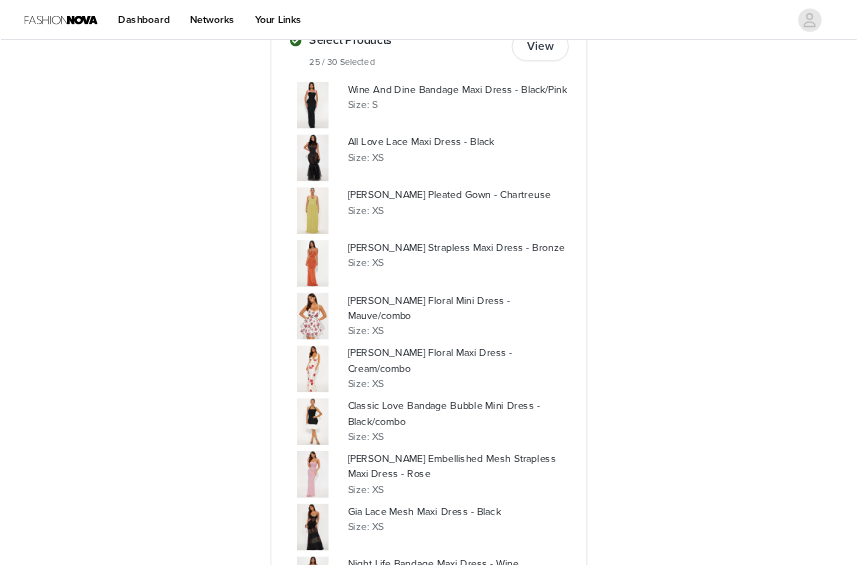 scroll, scrollTop: 428, scrollLeft: 0, axis: vertical 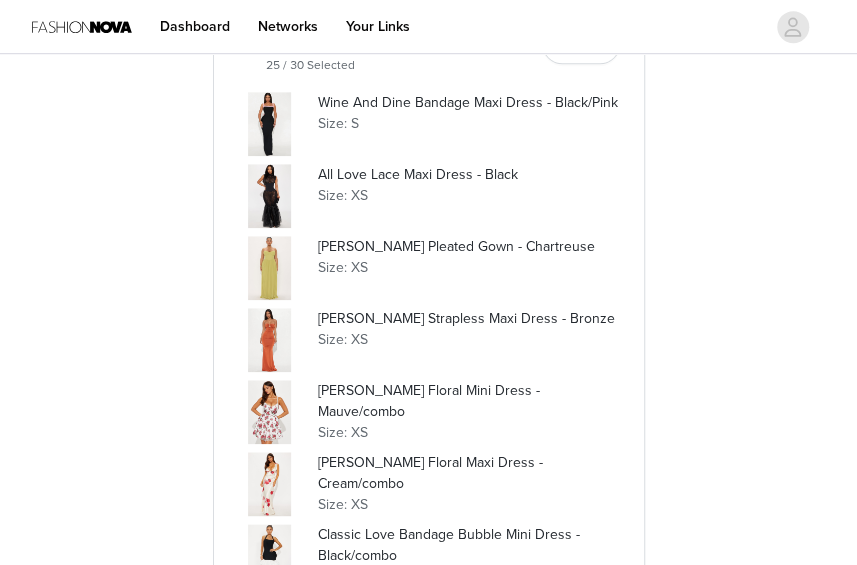 click on "Fashion Nova
Fashion Nova collaboration - Product requests
Overview   Hi love! With our new system update, you can now place orders much faster directly from this platform! Below are the steps on how to get your products requested :)     Important Information
Please be sure to use these tags in your post:
@FashionNova, @NovaMen, @NovaKids, @NovaBeauty, @FashionNovaCurve            Select Products
25 / 30 Selected
View       Wine And Dine Bandage Maxi Dress - Black/Pink   Size: S       All Love Lace Maxi Dress - Black   Size: XS       [PERSON_NAME] Pleated Gown - Chartreuse   Size: XS       [PERSON_NAME] Strapless Maxi Dress - Bronze   Size: XS       [PERSON_NAME] Floral Mini Dress - Mauve/combo   Size: XS       [PERSON_NAME] Floral Maxi Dress - Cream/combo   Size: XS       Classic Love Bandage Bubble Mini Dress - Black/combo   Size: XS       Stella Embellished Mesh Strapless Maxi Dress - Rose" at bounding box center (428, 1139) 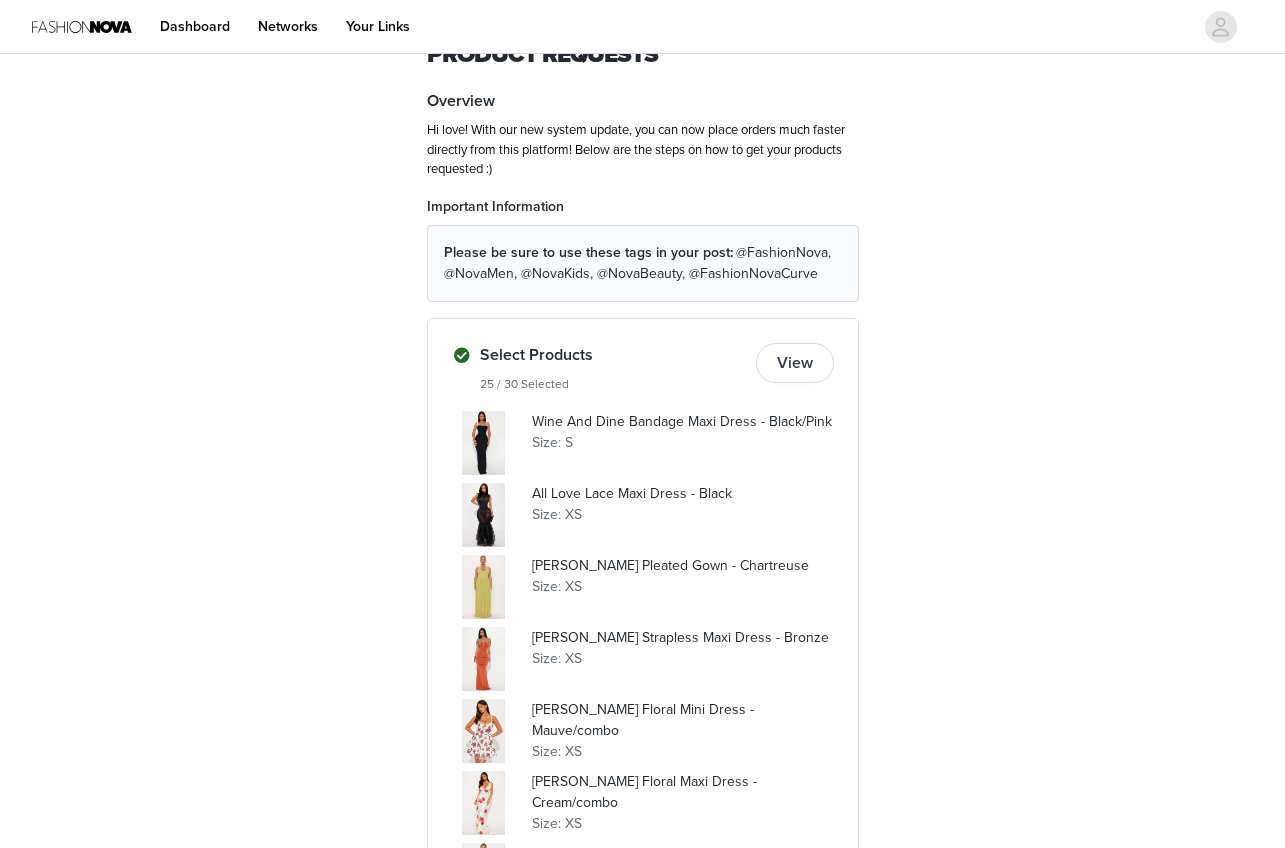 scroll, scrollTop: 779, scrollLeft: 0, axis: vertical 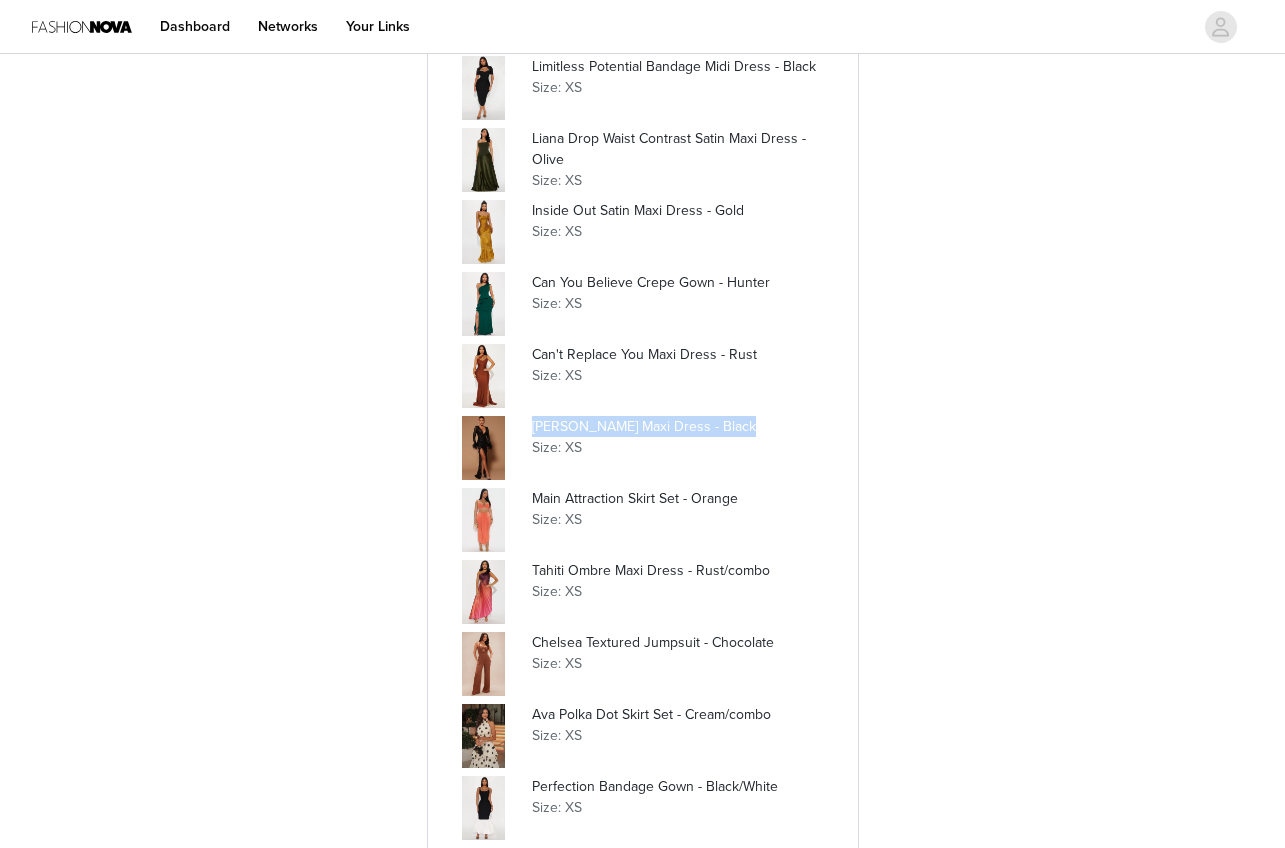 drag, startPoint x: 736, startPoint y: 430, endPoint x: 531, endPoint y: 425, distance: 205.06097 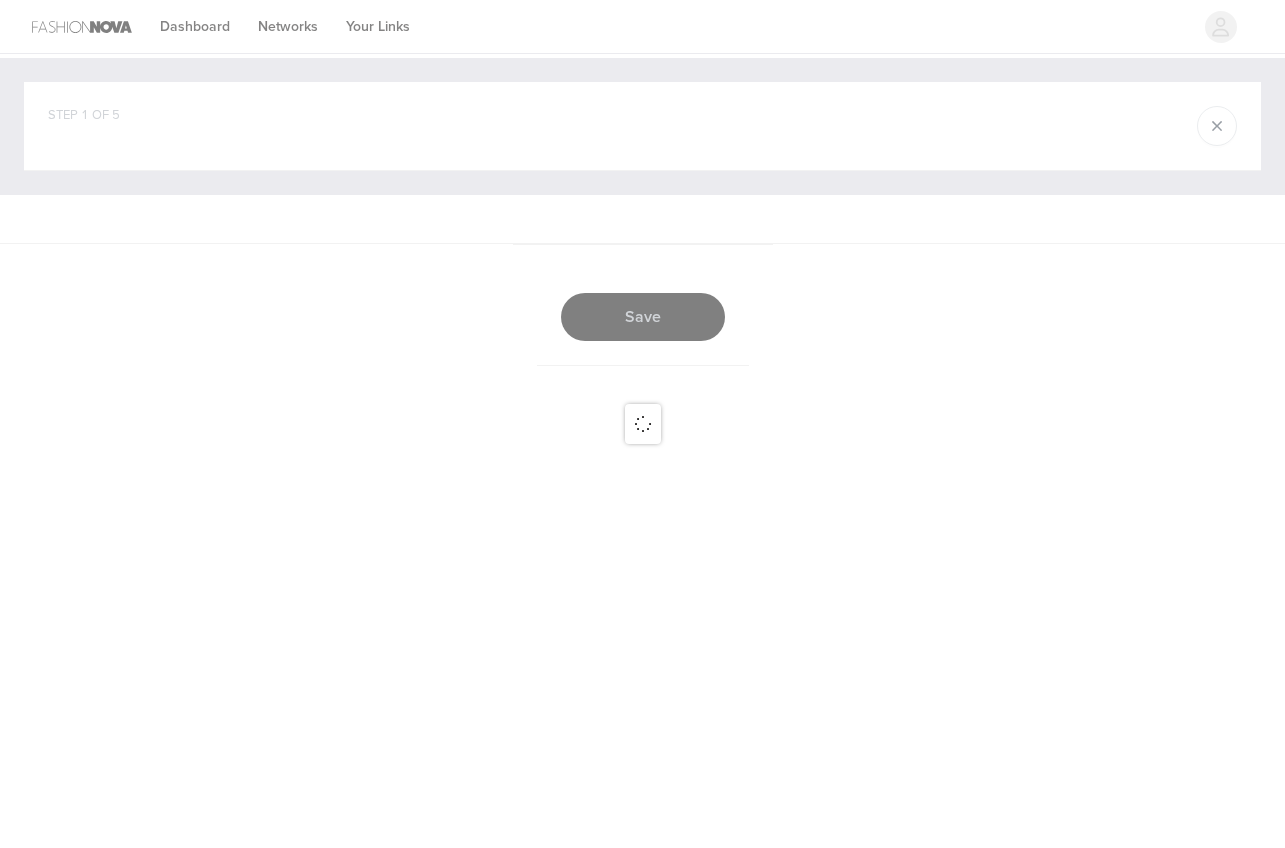 scroll, scrollTop: 0, scrollLeft: 0, axis: both 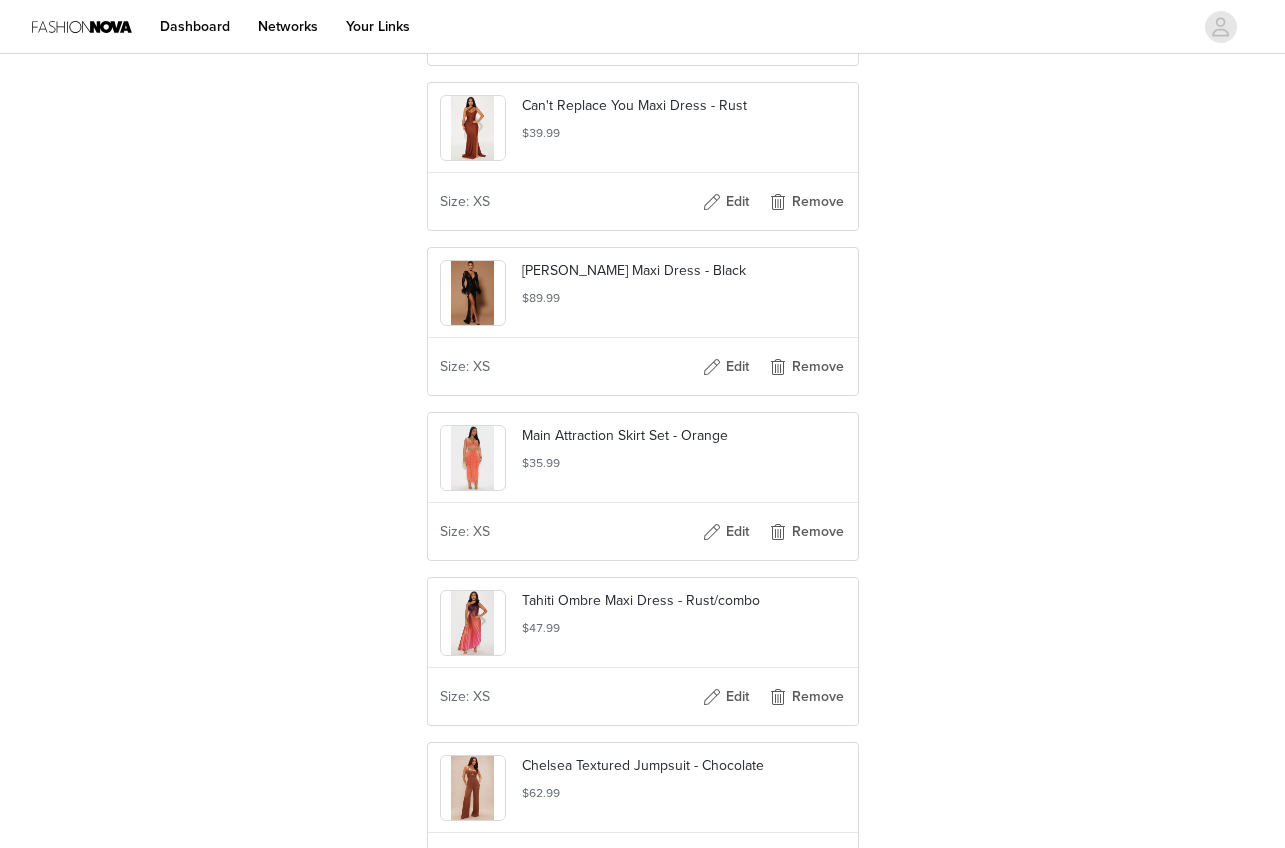 click at bounding box center [472, 293] 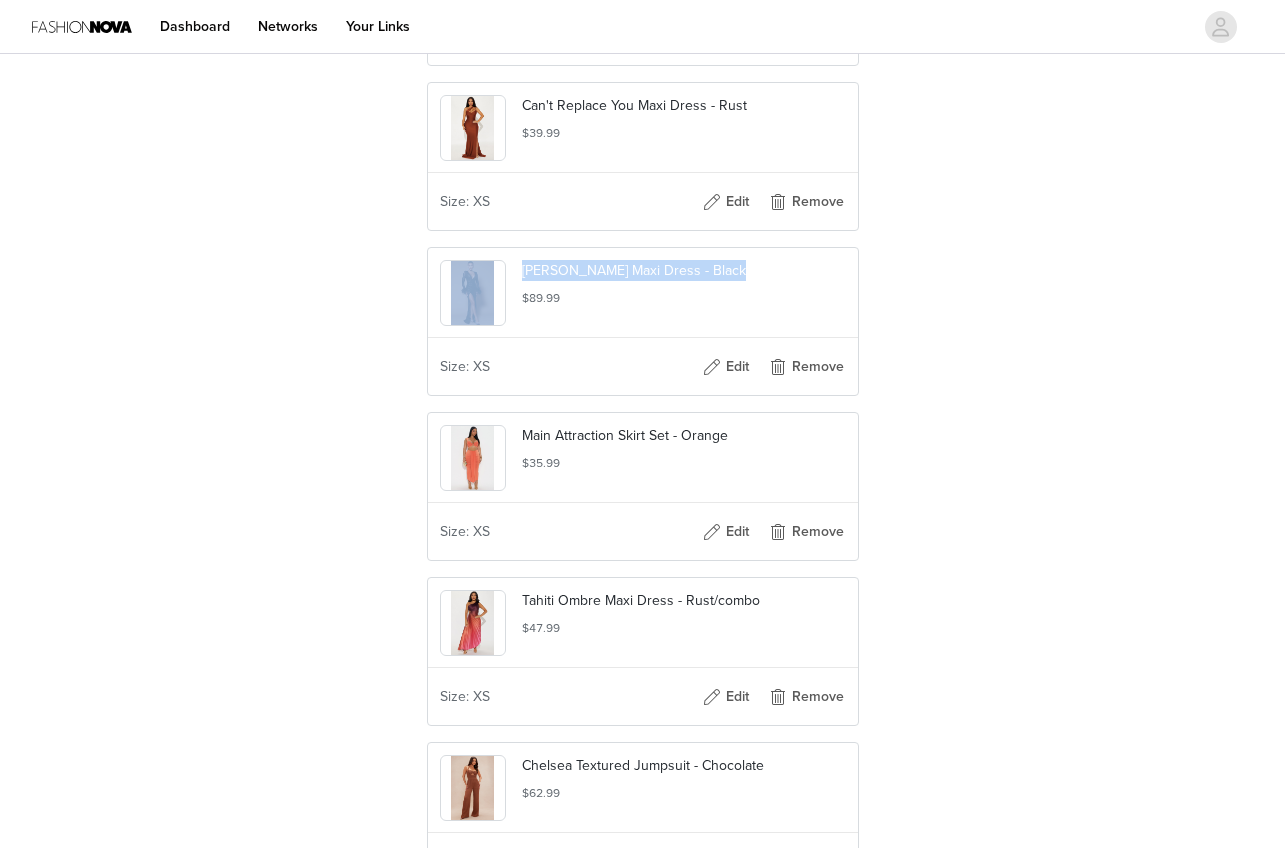 drag, startPoint x: 519, startPoint y: 310, endPoint x: 731, endPoint y: 308, distance: 212.00943 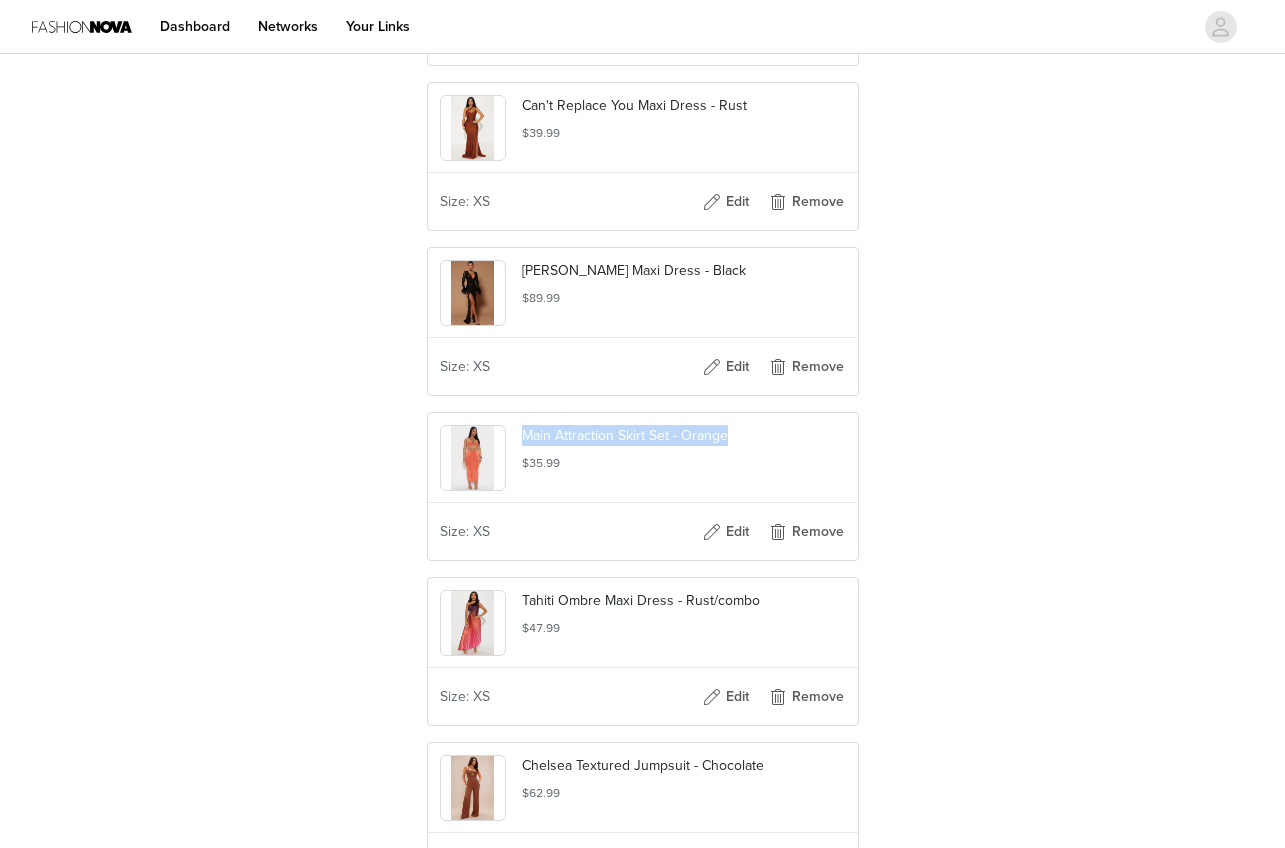 drag, startPoint x: 734, startPoint y: 475, endPoint x: 520, endPoint y: 471, distance: 214.03738 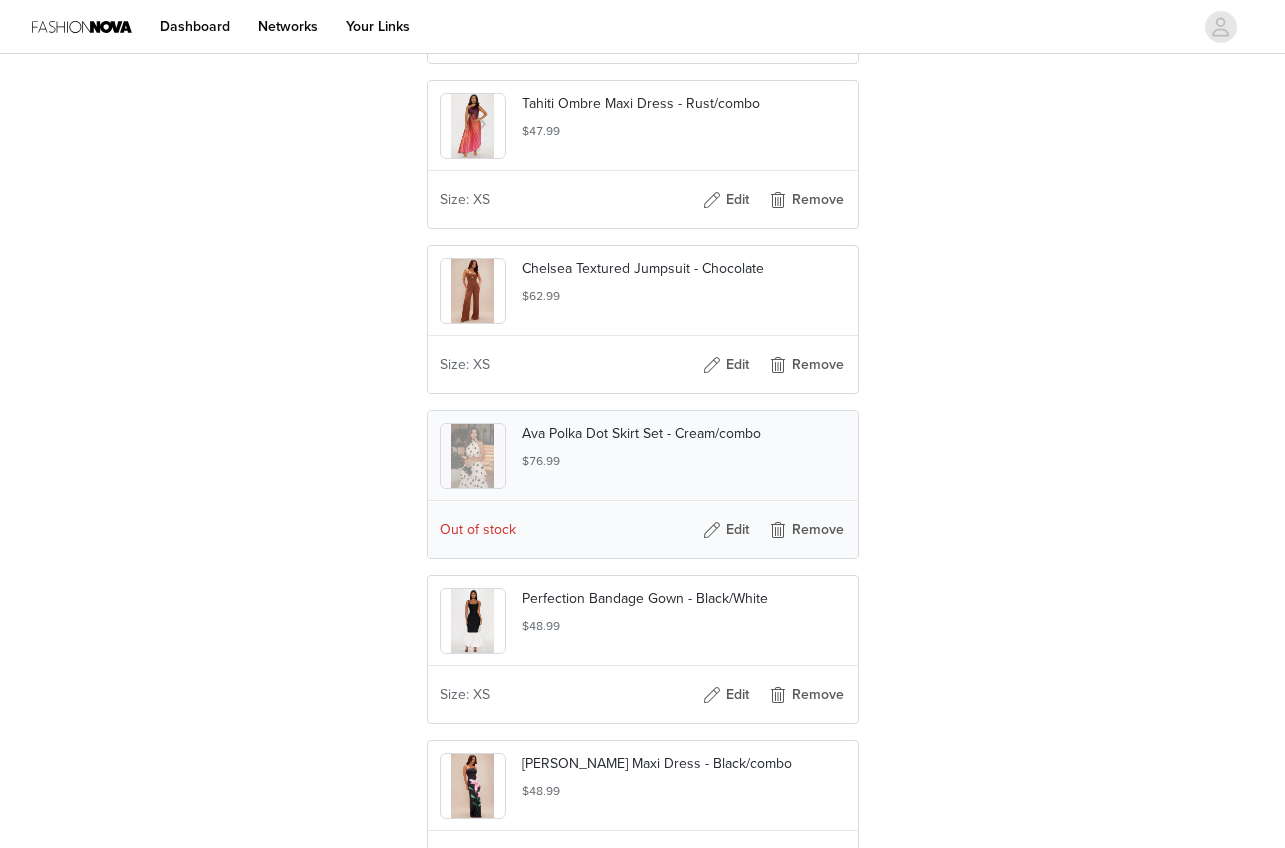 scroll, scrollTop: 2032, scrollLeft: 0, axis: vertical 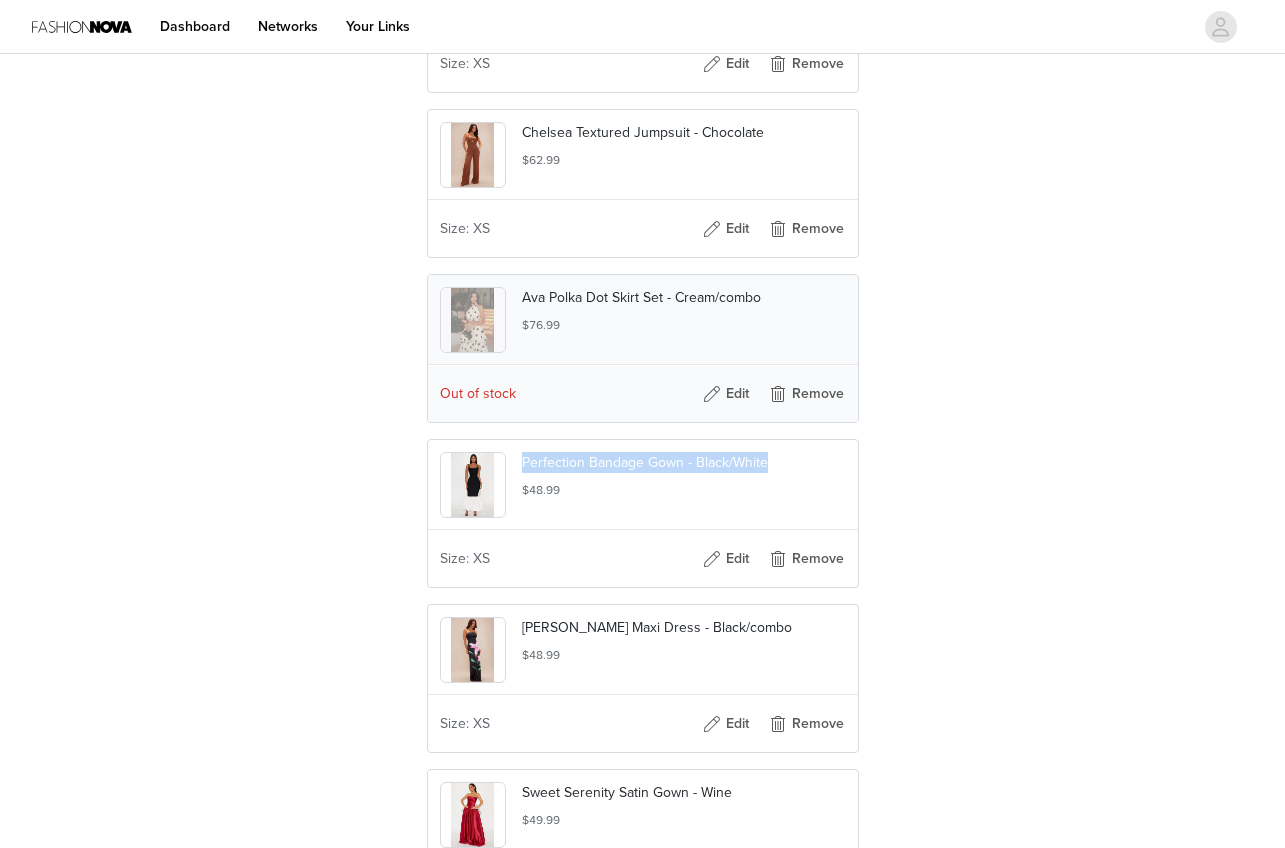 drag, startPoint x: 522, startPoint y: 496, endPoint x: 763, endPoint y: 498, distance: 241.0083 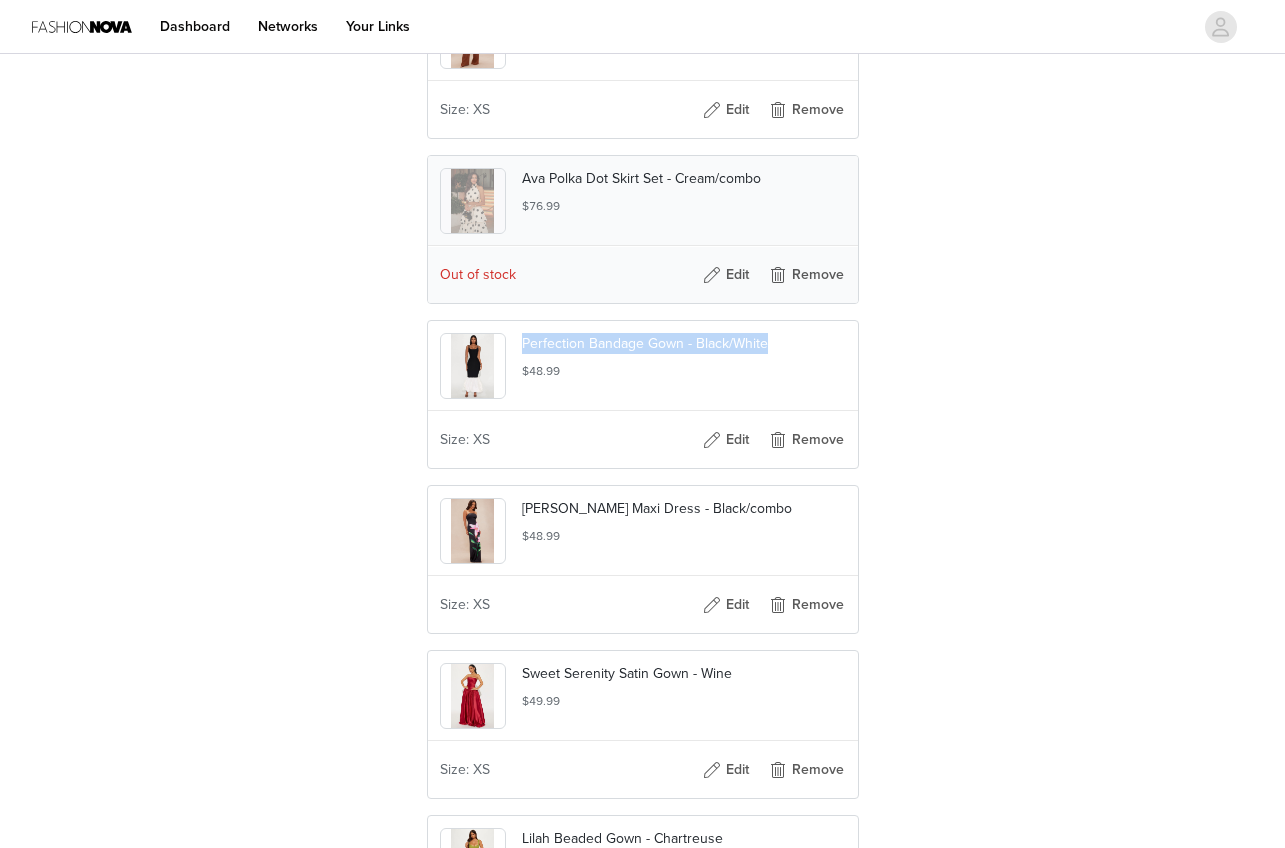 scroll, scrollTop: 2173, scrollLeft: 0, axis: vertical 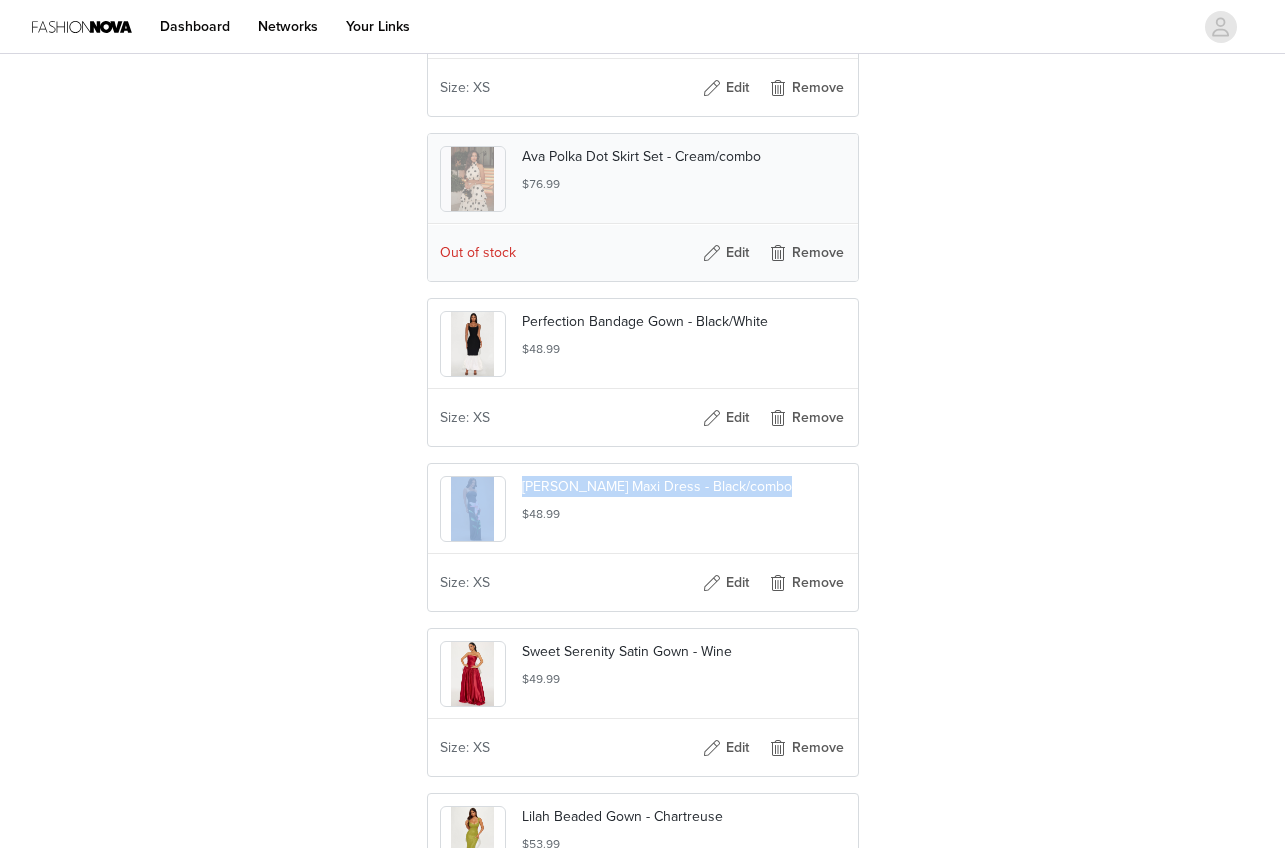 drag, startPoint x: 759, startPoint y: 526, endPoint x: 517, endPoint y: 532, distance: 242.07437 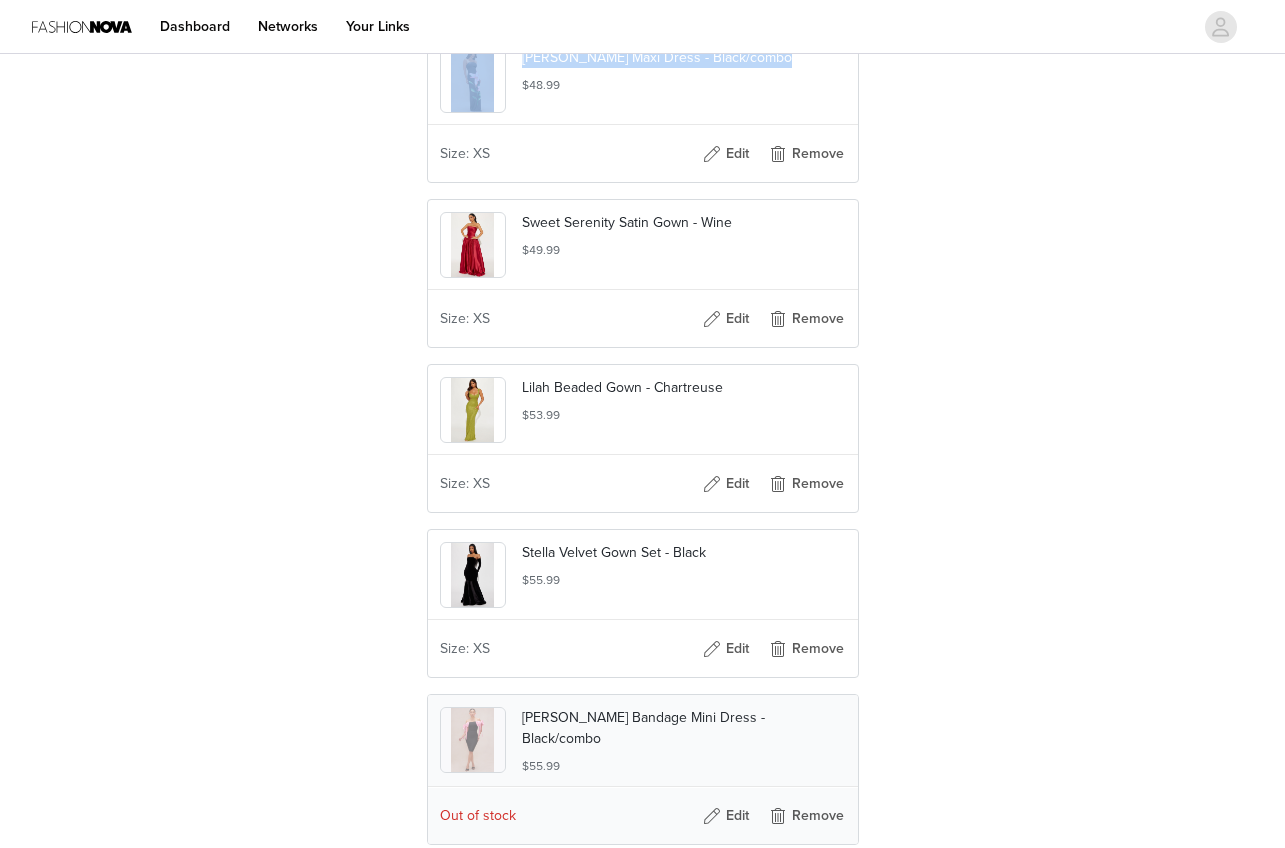 scroll, scrollTop: 2603, scrollLeft: 0, axis: vertical 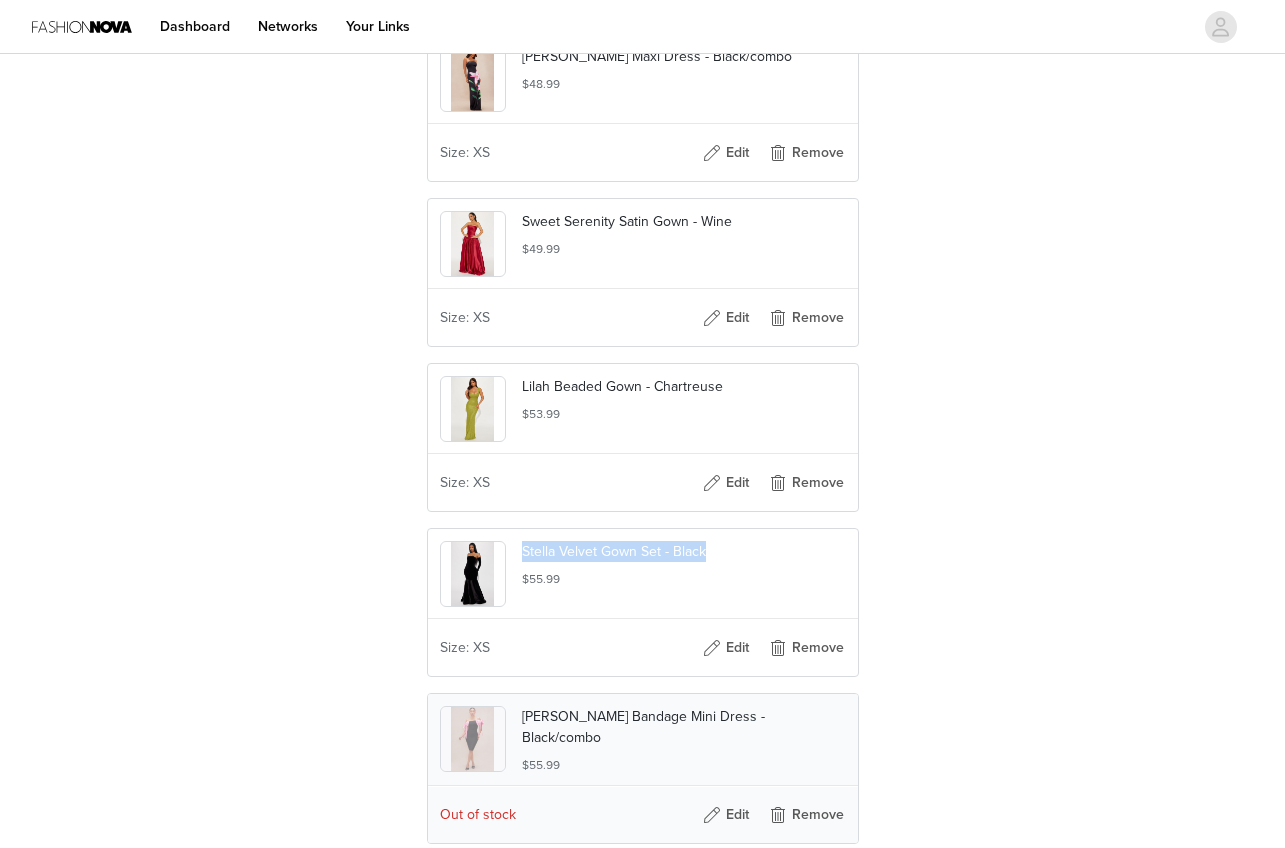 drag, startPoint x: 710, startPoint y: 597, endPoint x: 523, endPoint y: 589, distance: 187.17105 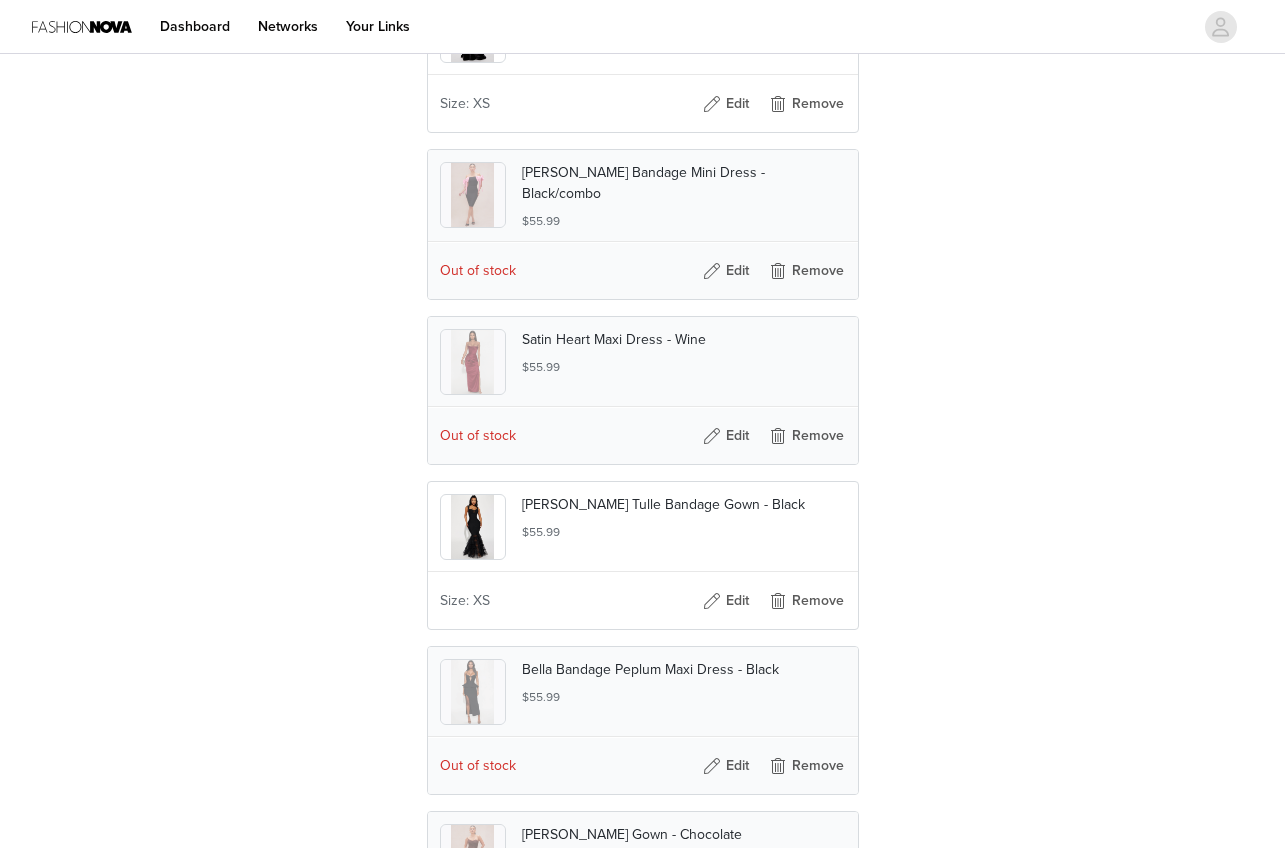 scroll, scrollTop: 3148, scrollLeft: 0, axis: vertical 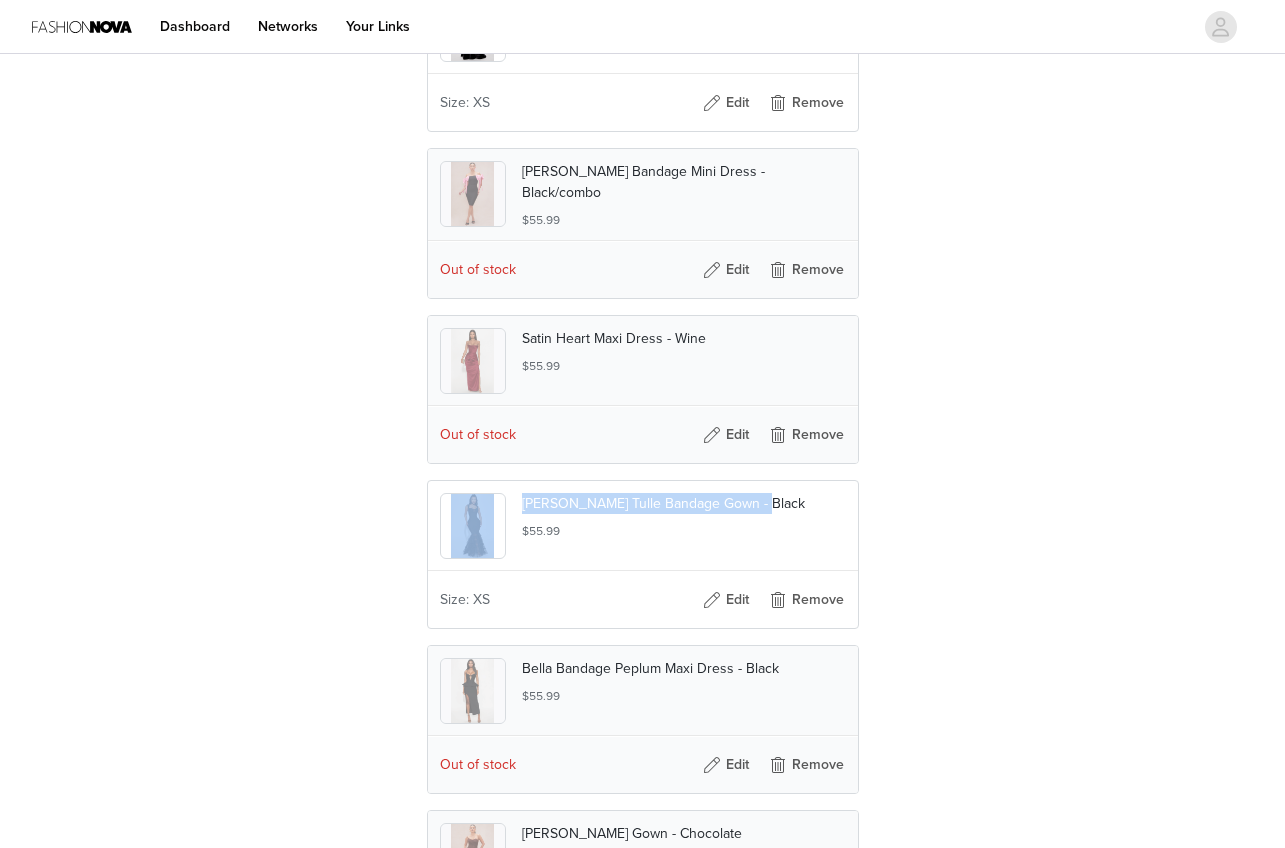 drag, startPoint x: 757, startPoint y: 535, endPoint x: 520, endPoint y: 542, distance: 237.10335 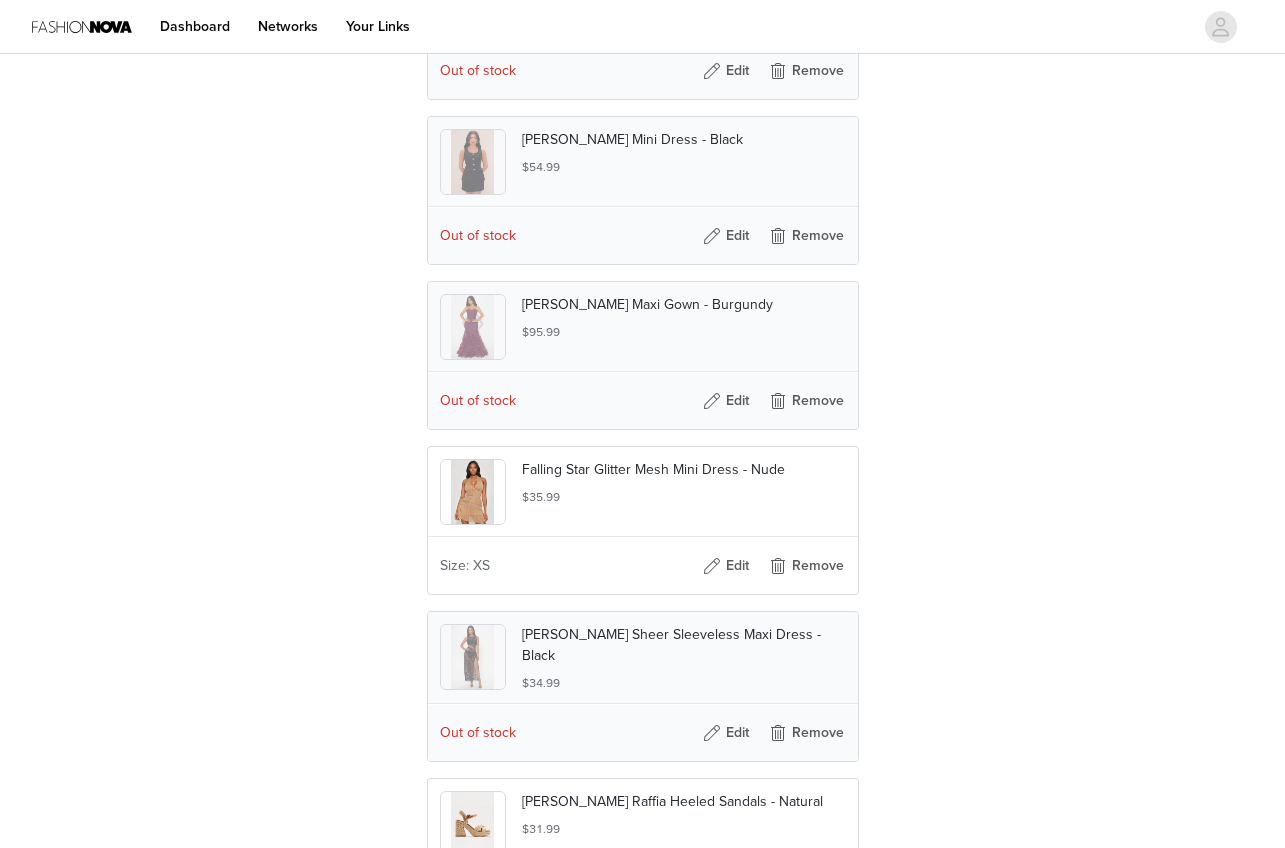 scroll, scrollTop: 4361, scrollLeft: 0, axis: vertical 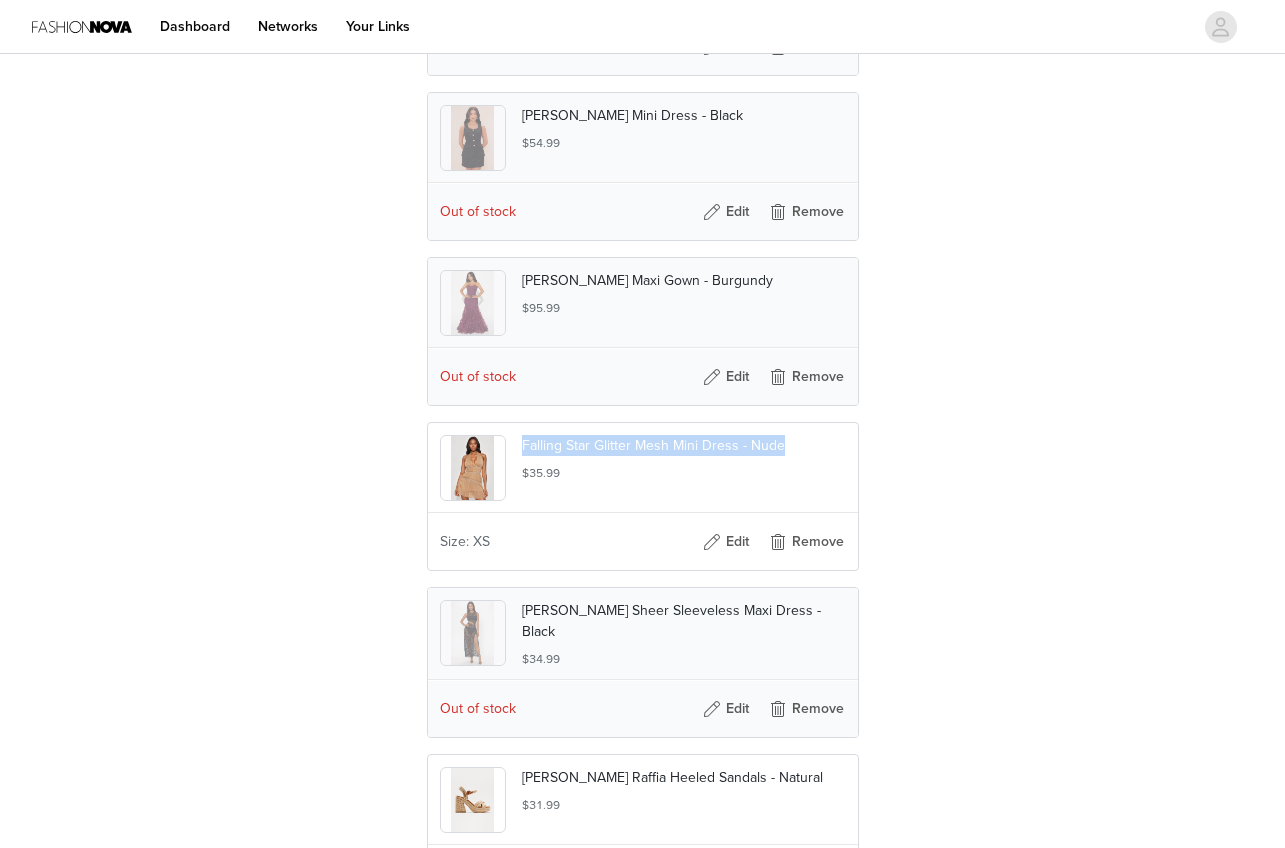 drag, startPoint x: 521, startPoint y: 479, endPoint x: 790, endPoint y: 479, distance: 269 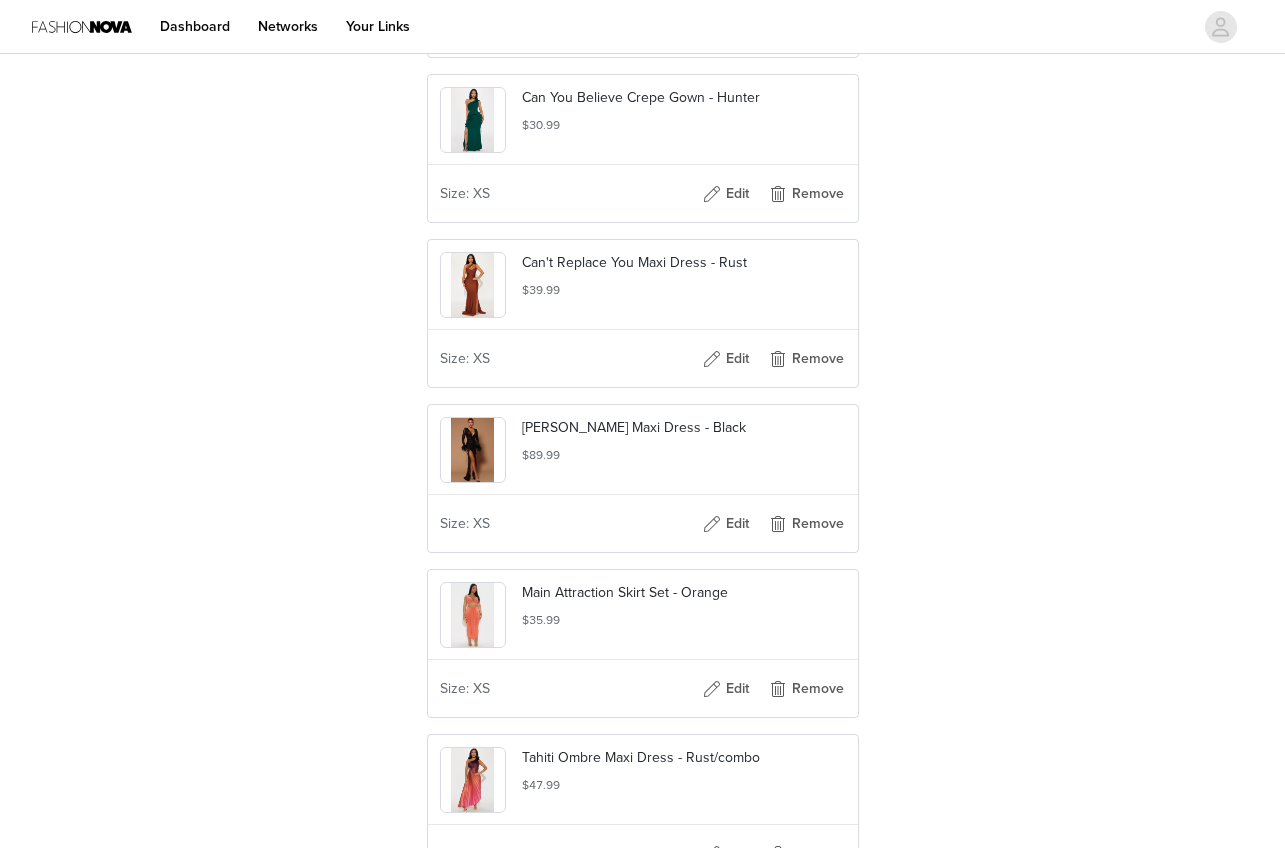 scroll, scrollTop: 1240, scrollLeft: 0, axis: vertical 